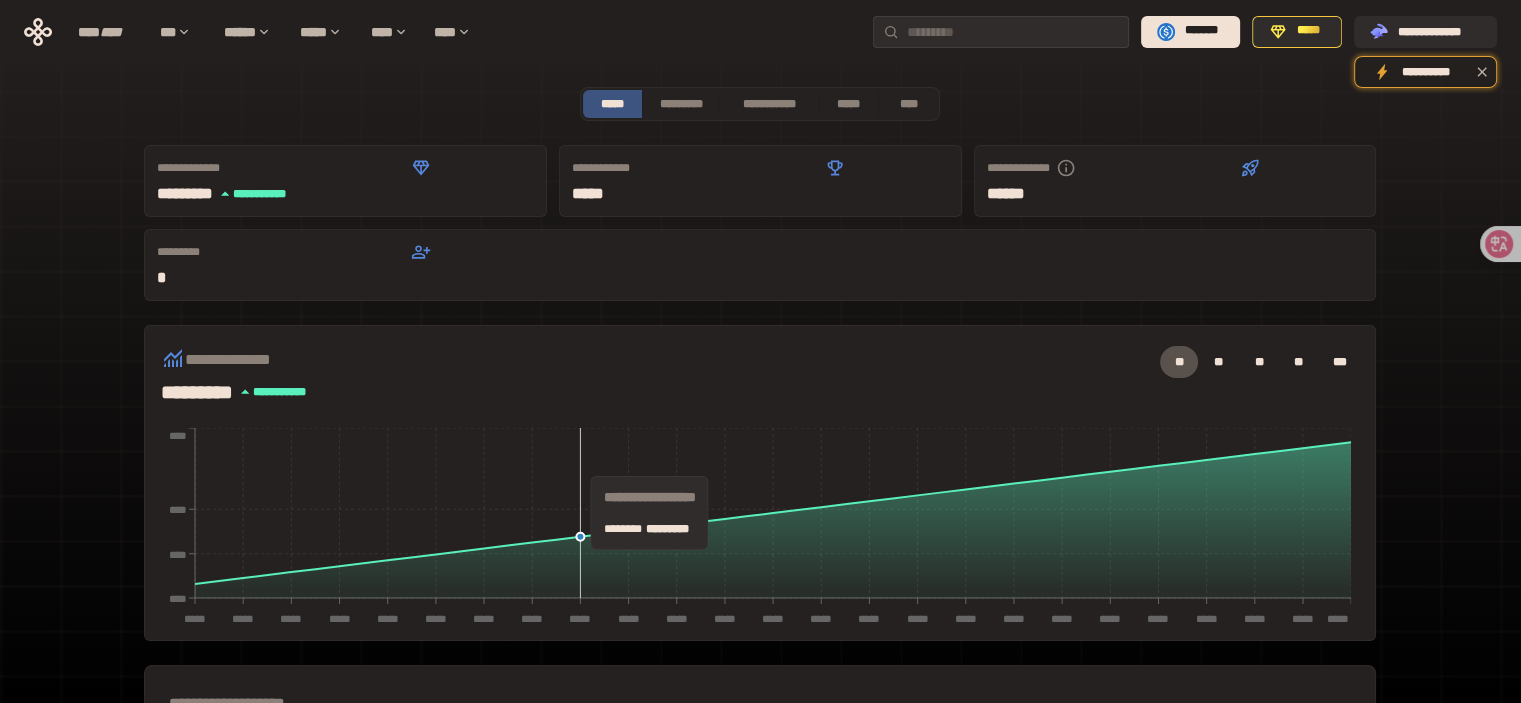 scroll, scrollTop: 0, scrollLeft: 0, axis: both 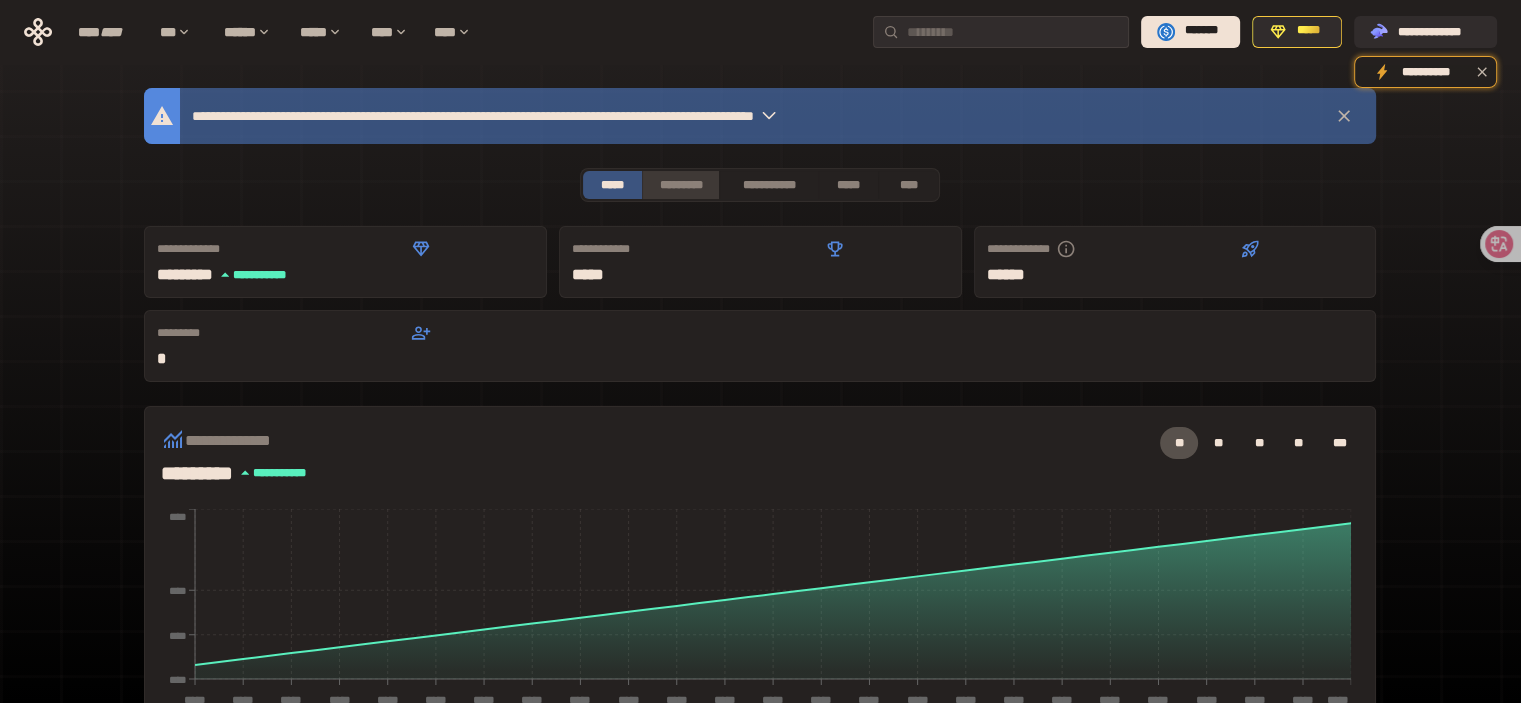 click on "*********" at bounding box center (680, 185) 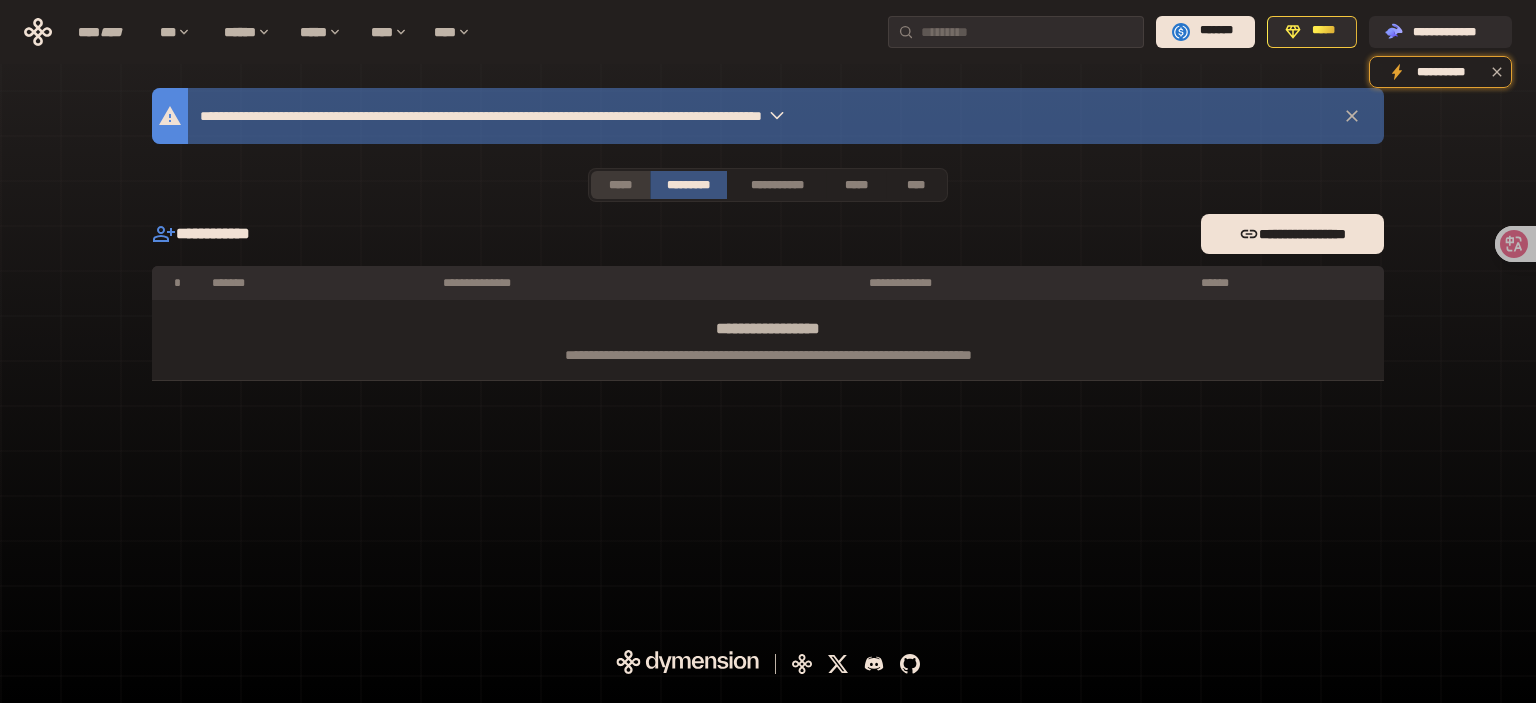 click on "*****" at bounding box center [620, 185] 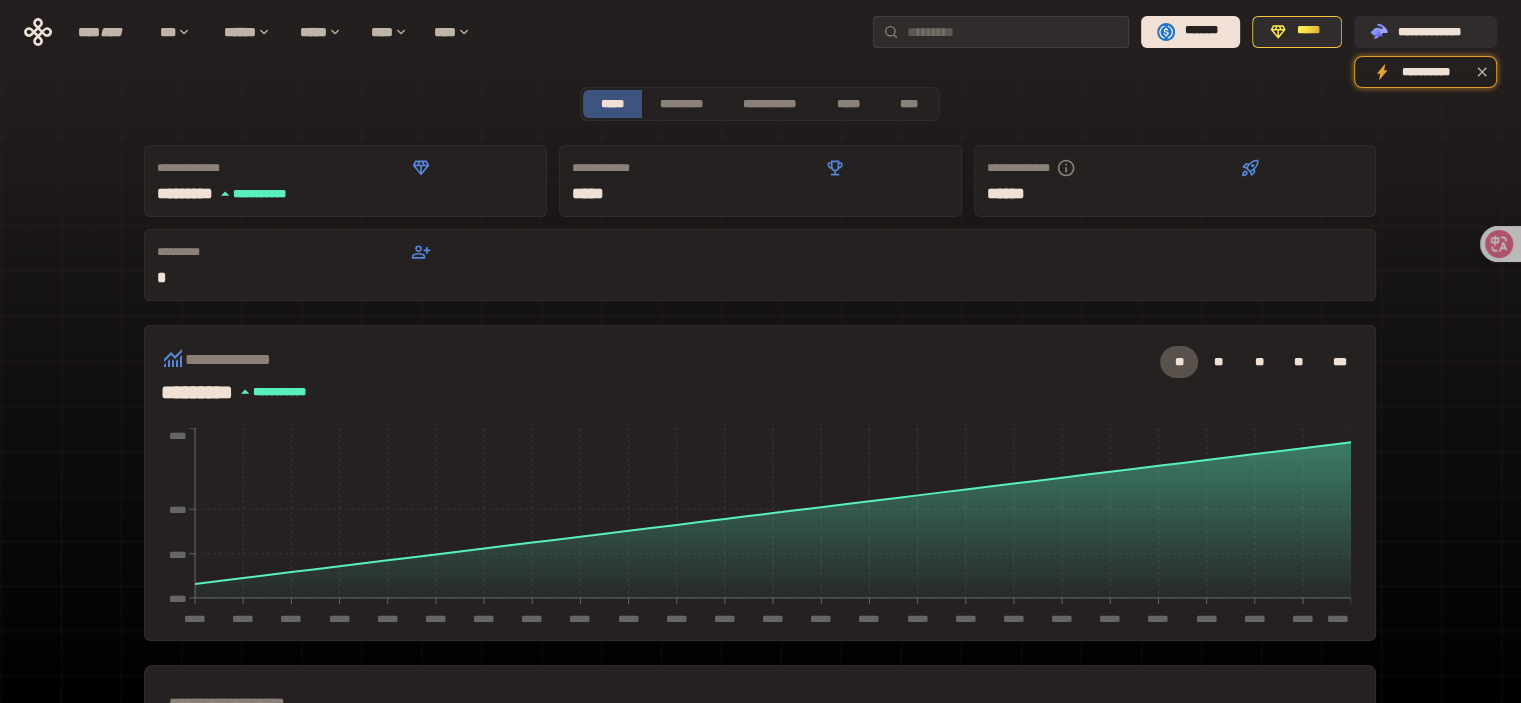 scroll, scrollTop: 0, scrollLeft: 0, axis: both 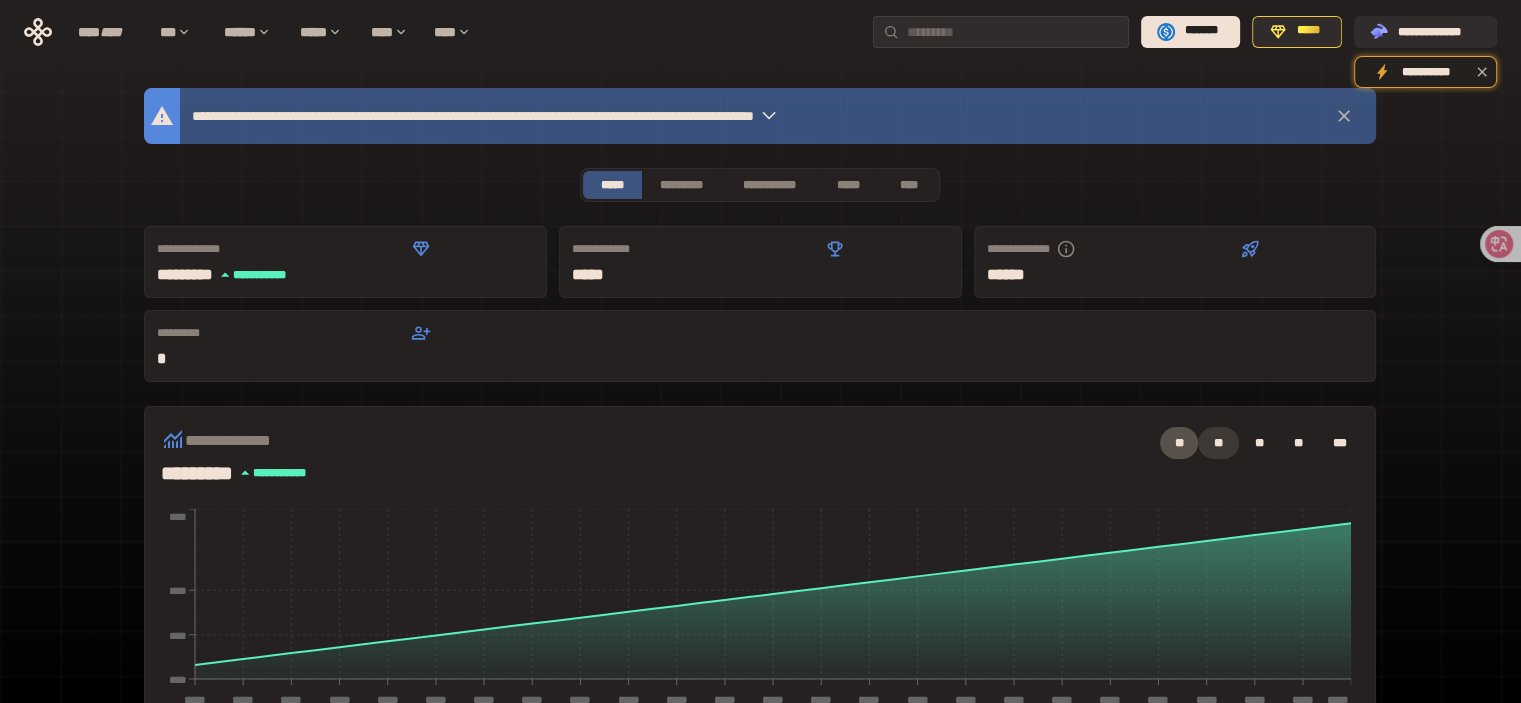 click on "**" at bounding box center (1218, 443) 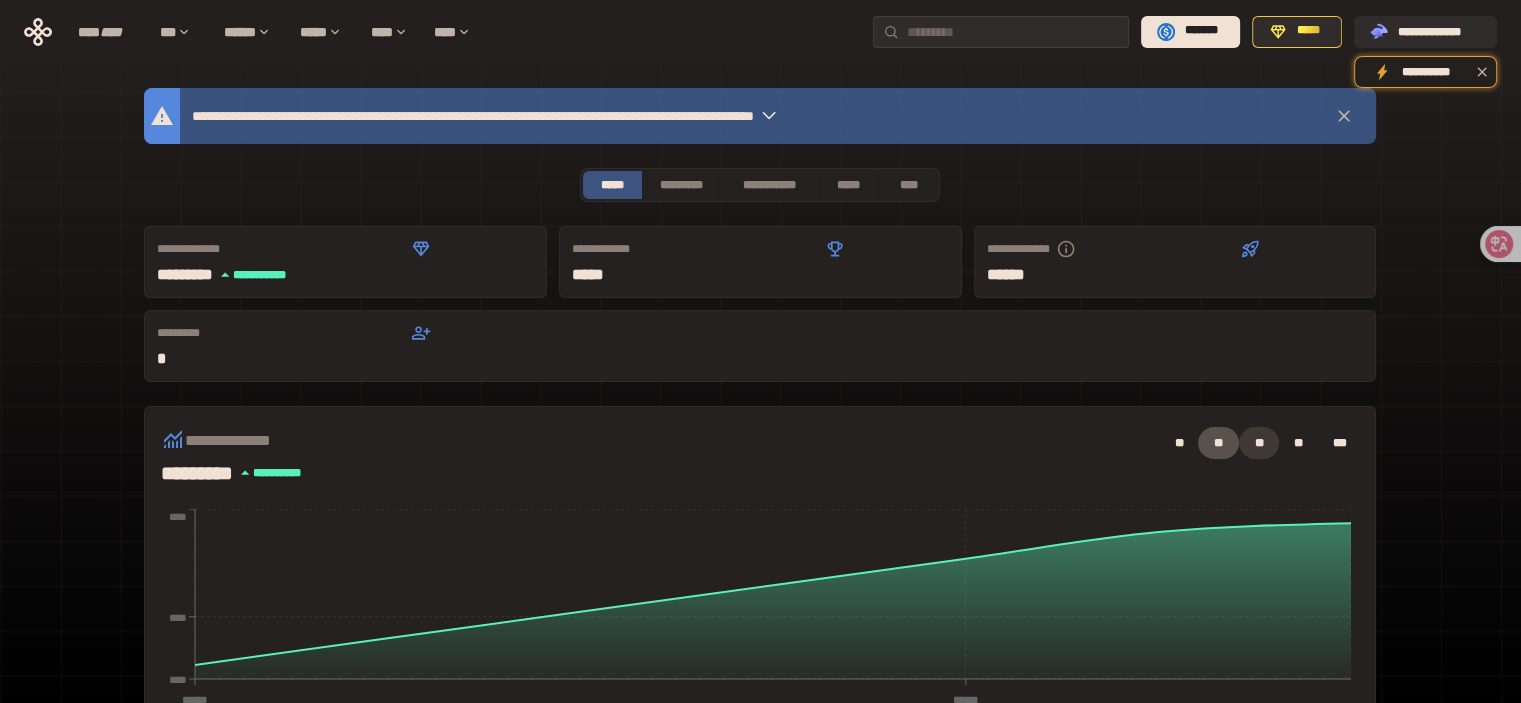click on "**" at bounding box center (1259, 443) 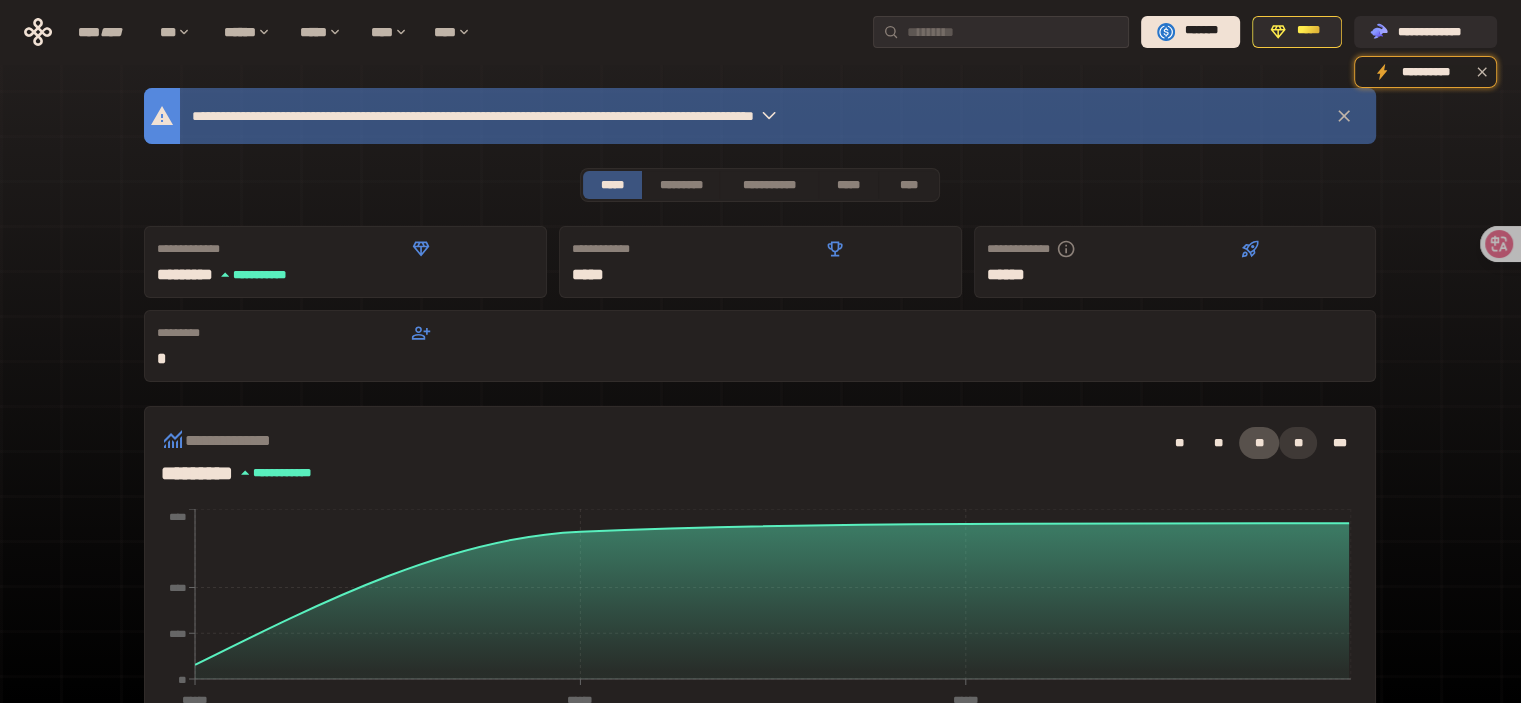 click on "**" at bounding box center [1298, 443] 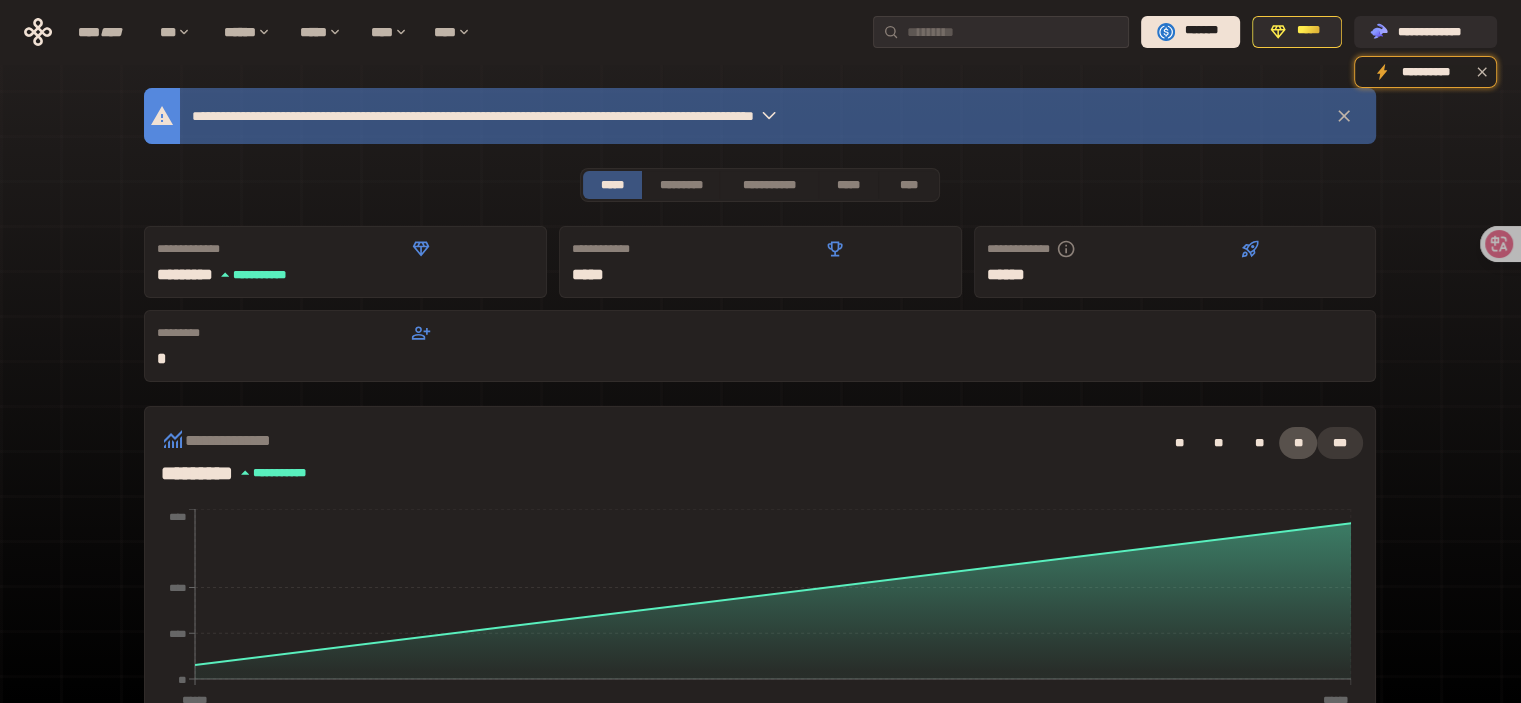 click on "***" at bounding box center [1340, 443] 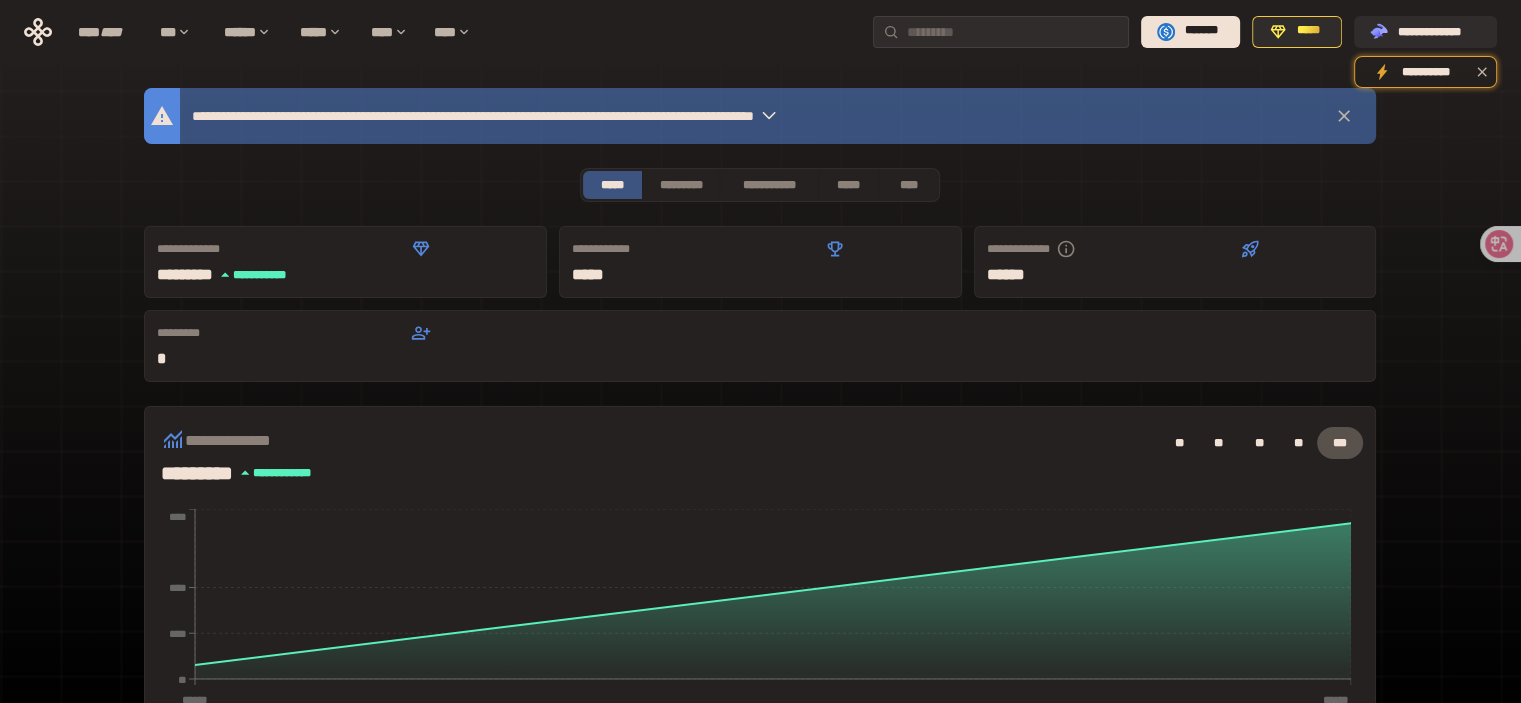 click 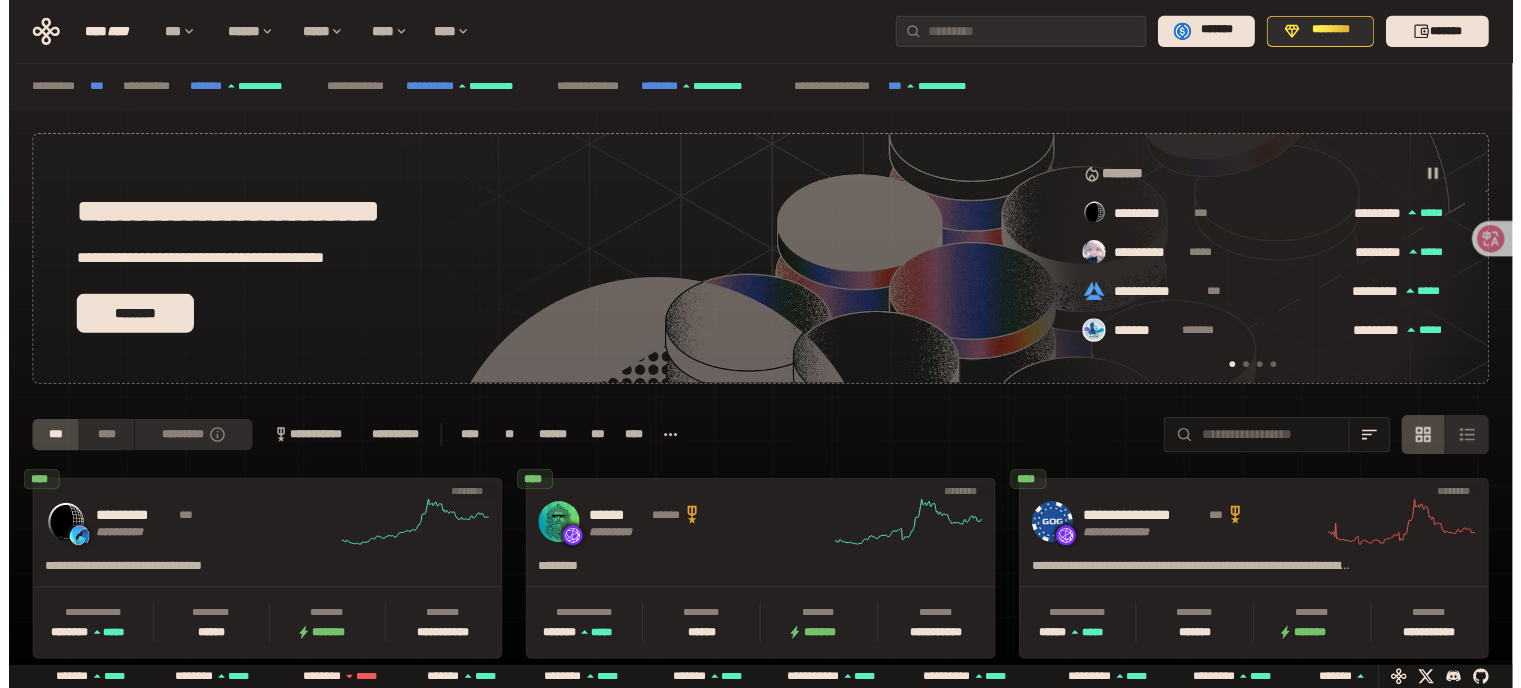 scroll, scrollTop: 0, scrollLeft: 0, axis: both 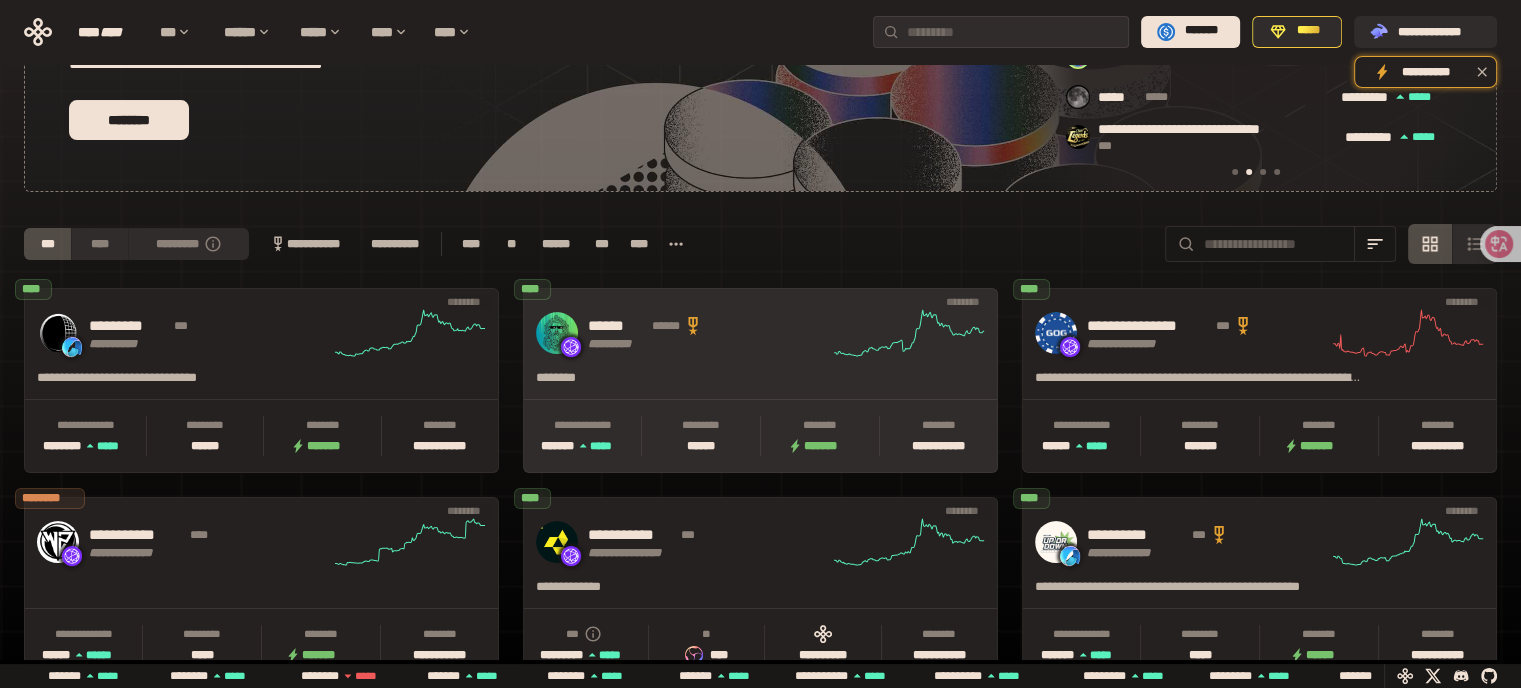 click on "****** ******    *********   **** *** ****" at bounding box center (760, 333) 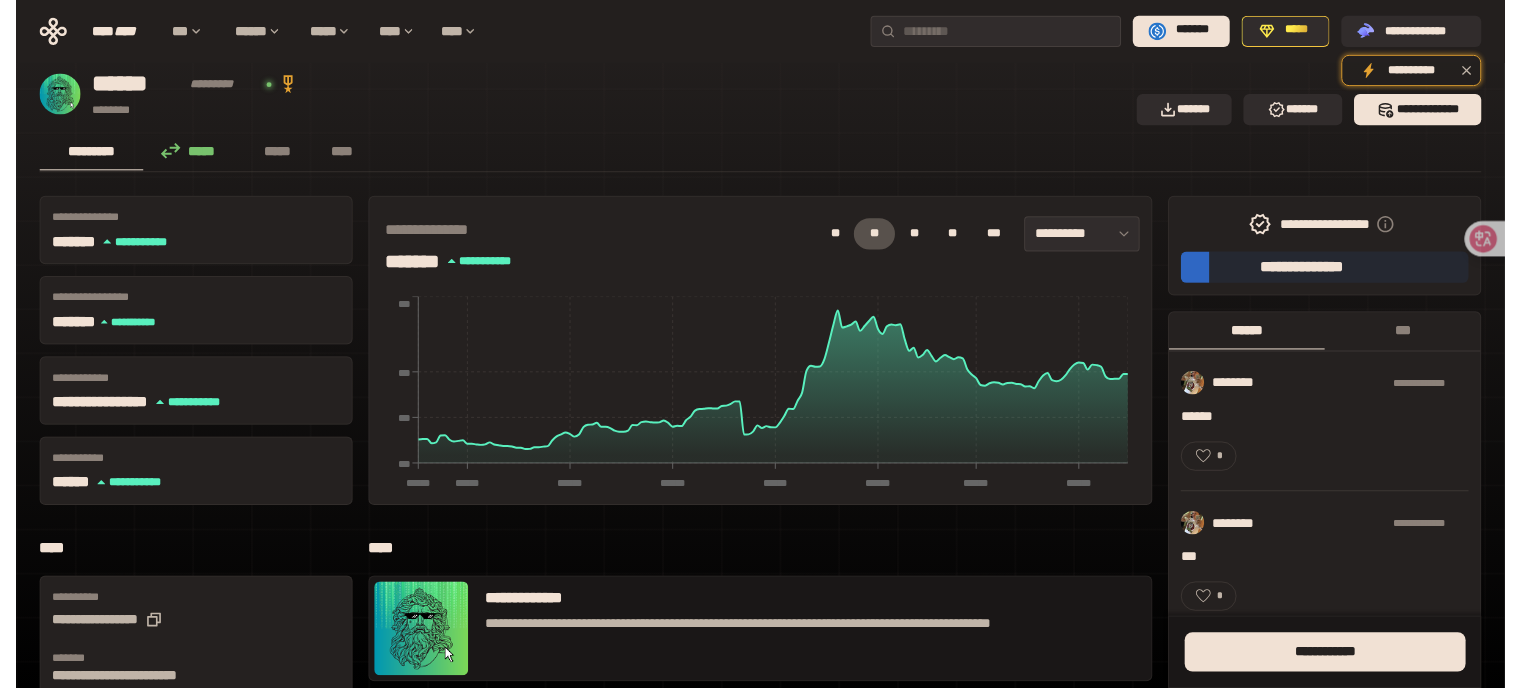 scroll, scrollTop: 0, scrollLeft: 0, axis: both 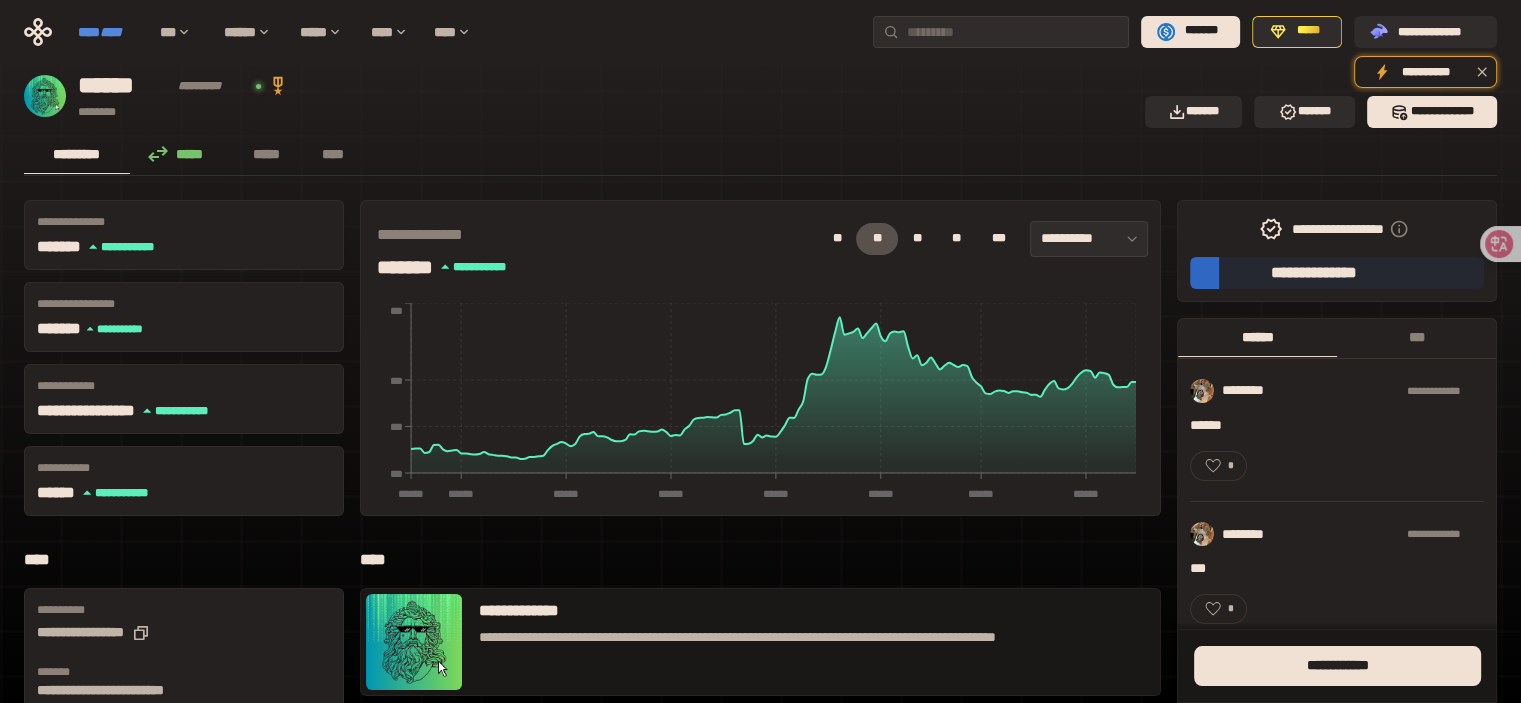 click on "****" at bounding box center (111, 32) 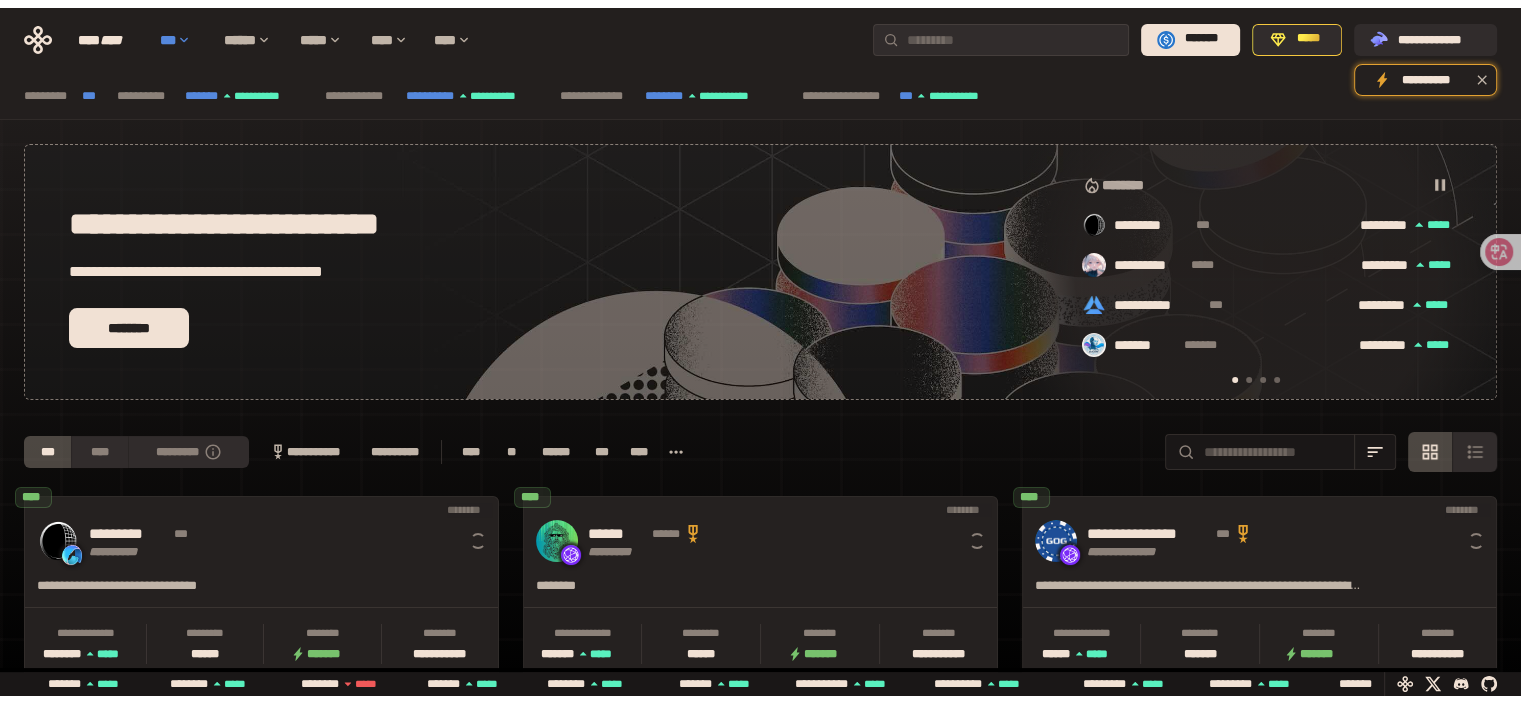 scroll, scrollTop: 0, scrollLeft: 16, axis: horizontal 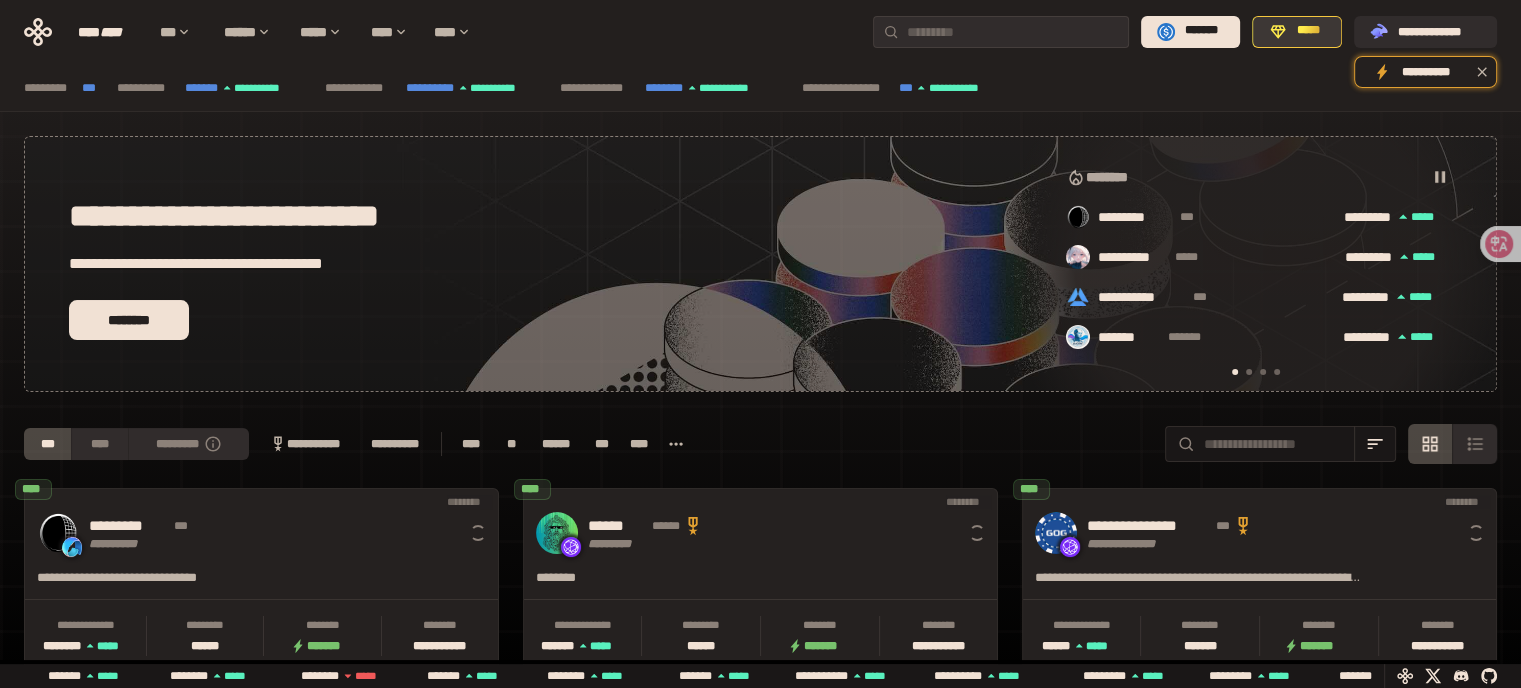 click on "*****" at bounding box center (1308, 31) 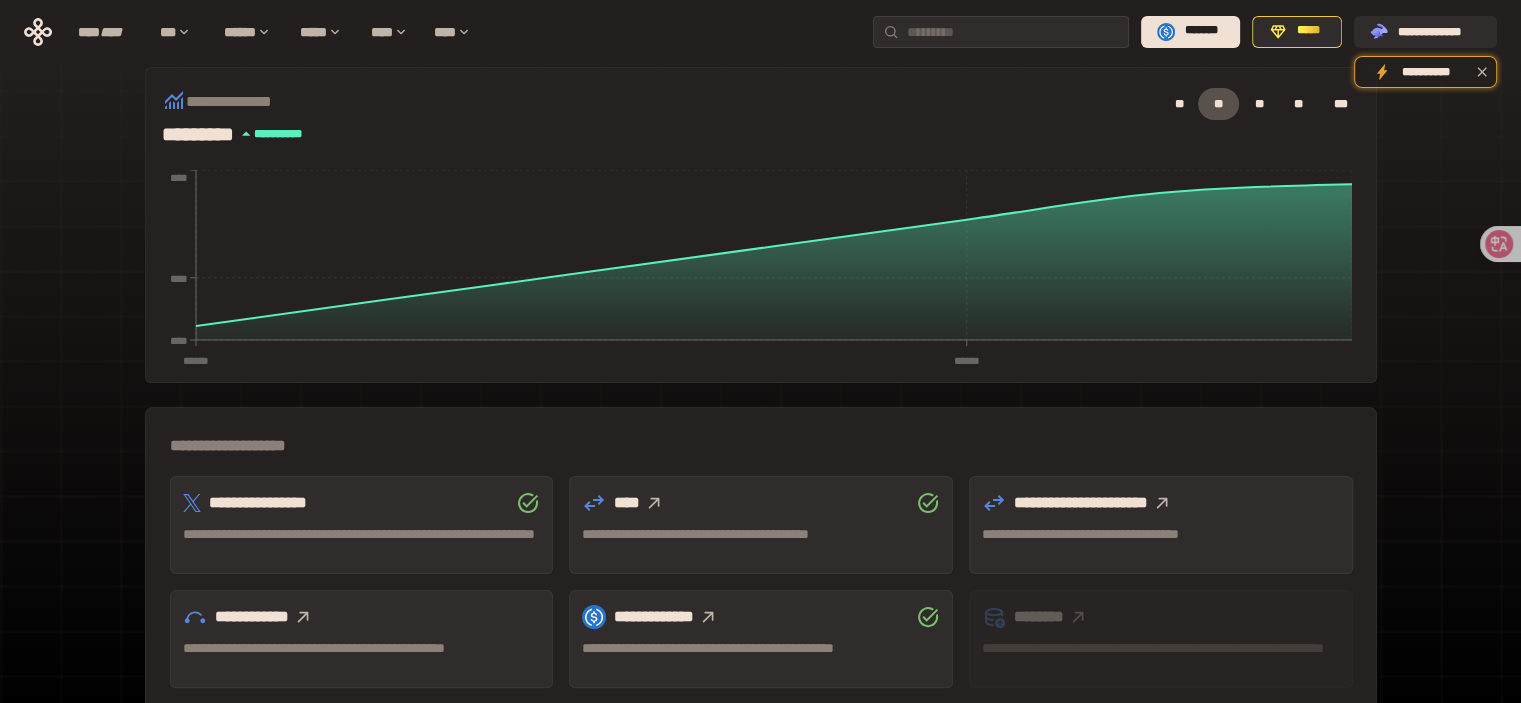 scroll, scrollTop: 581, scrollLeft: 0, axis: vertical 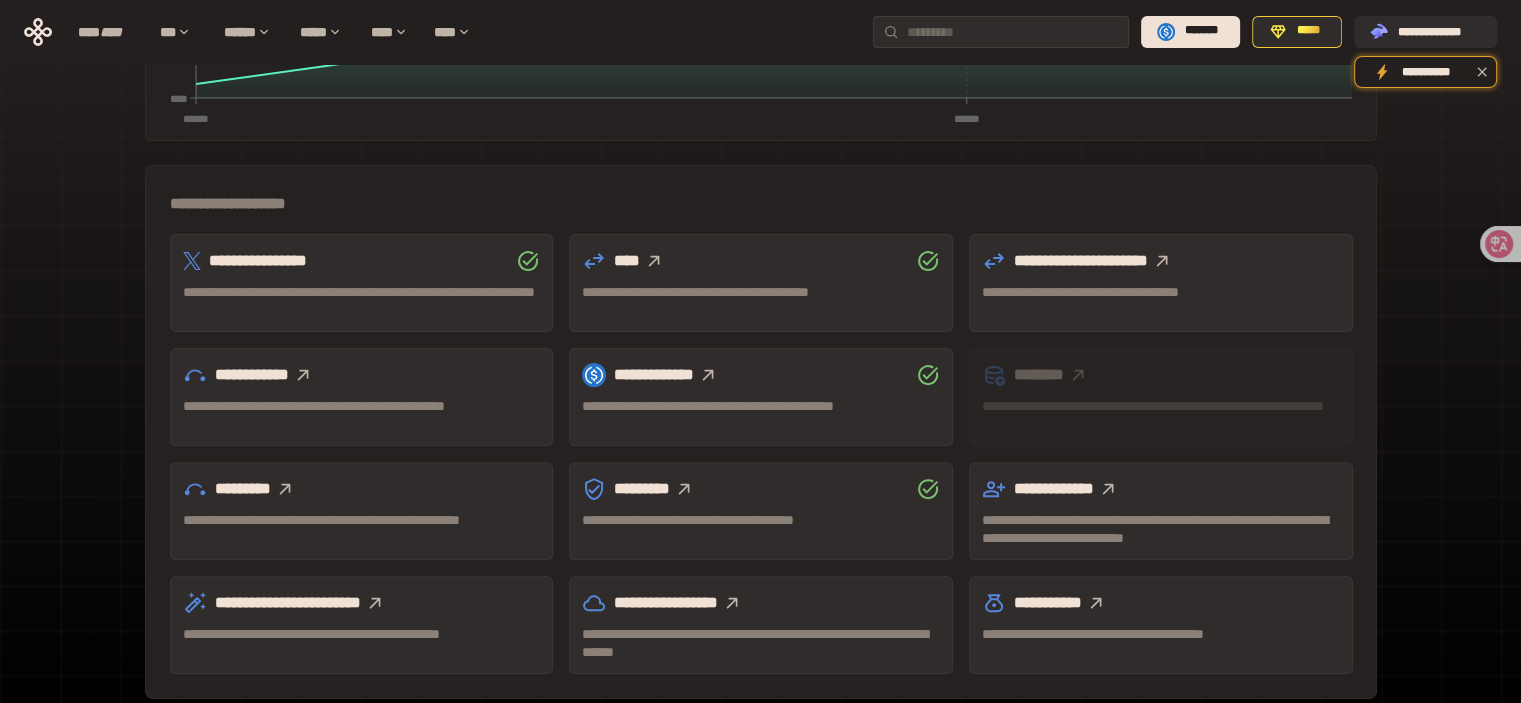 click 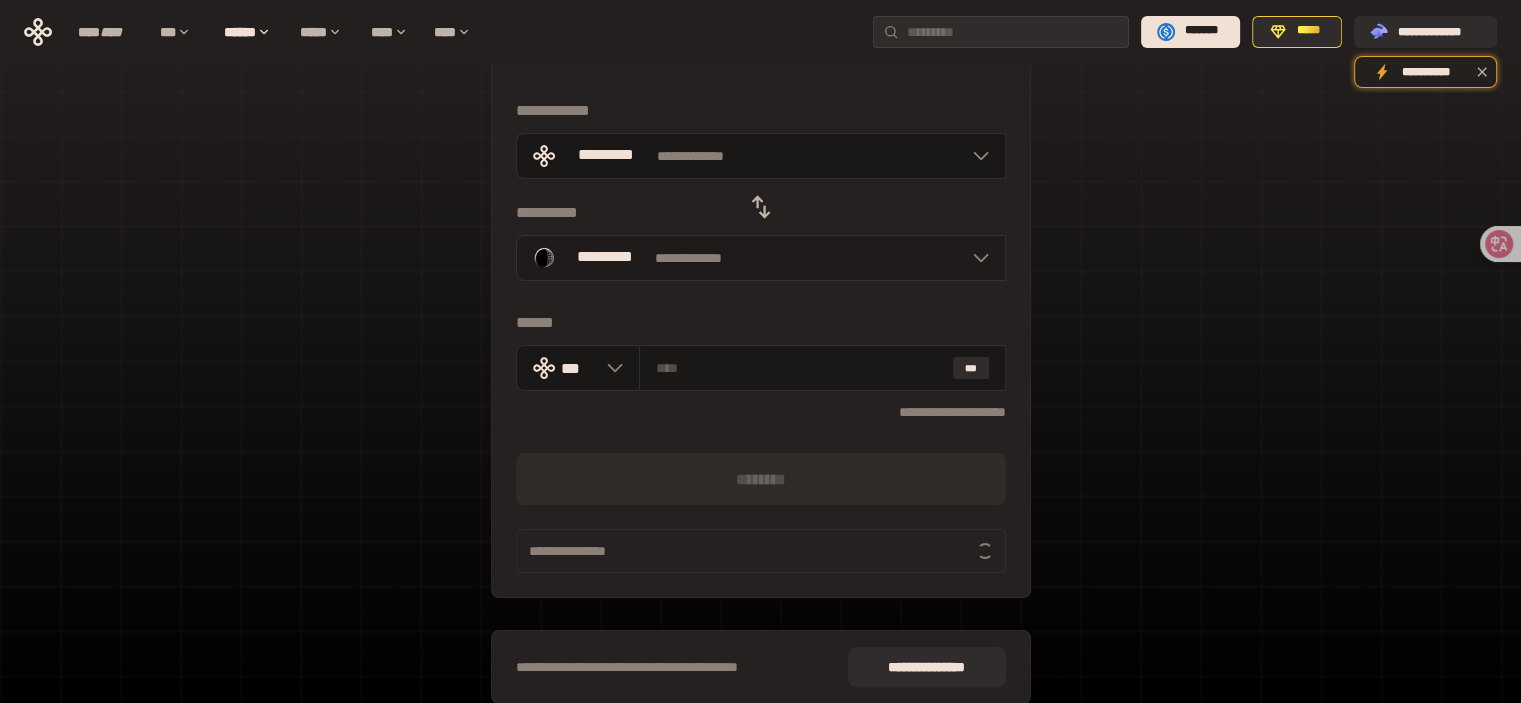 scroll, scrollTop: 0, scrollLeft: 0, axis: both 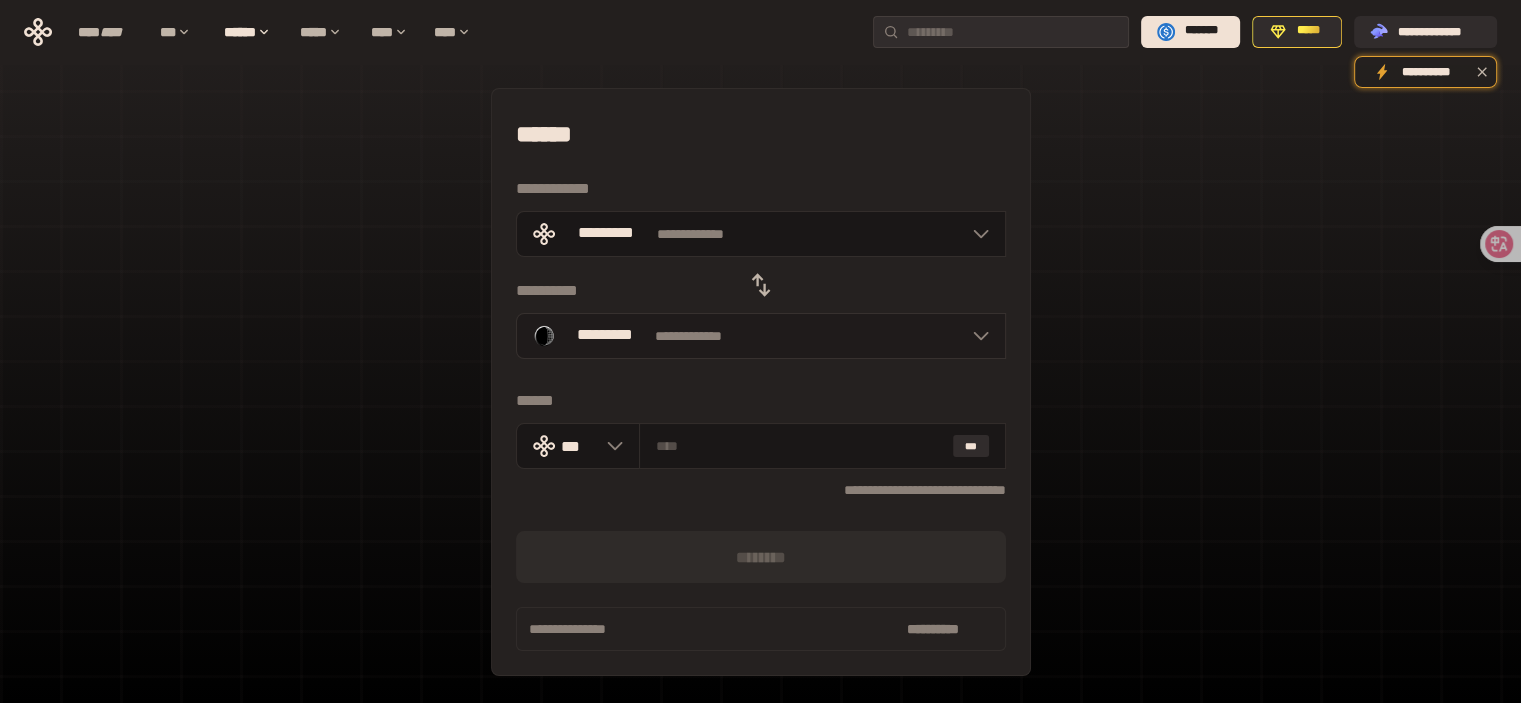 click on "**********" at bounding box center (761, 336) 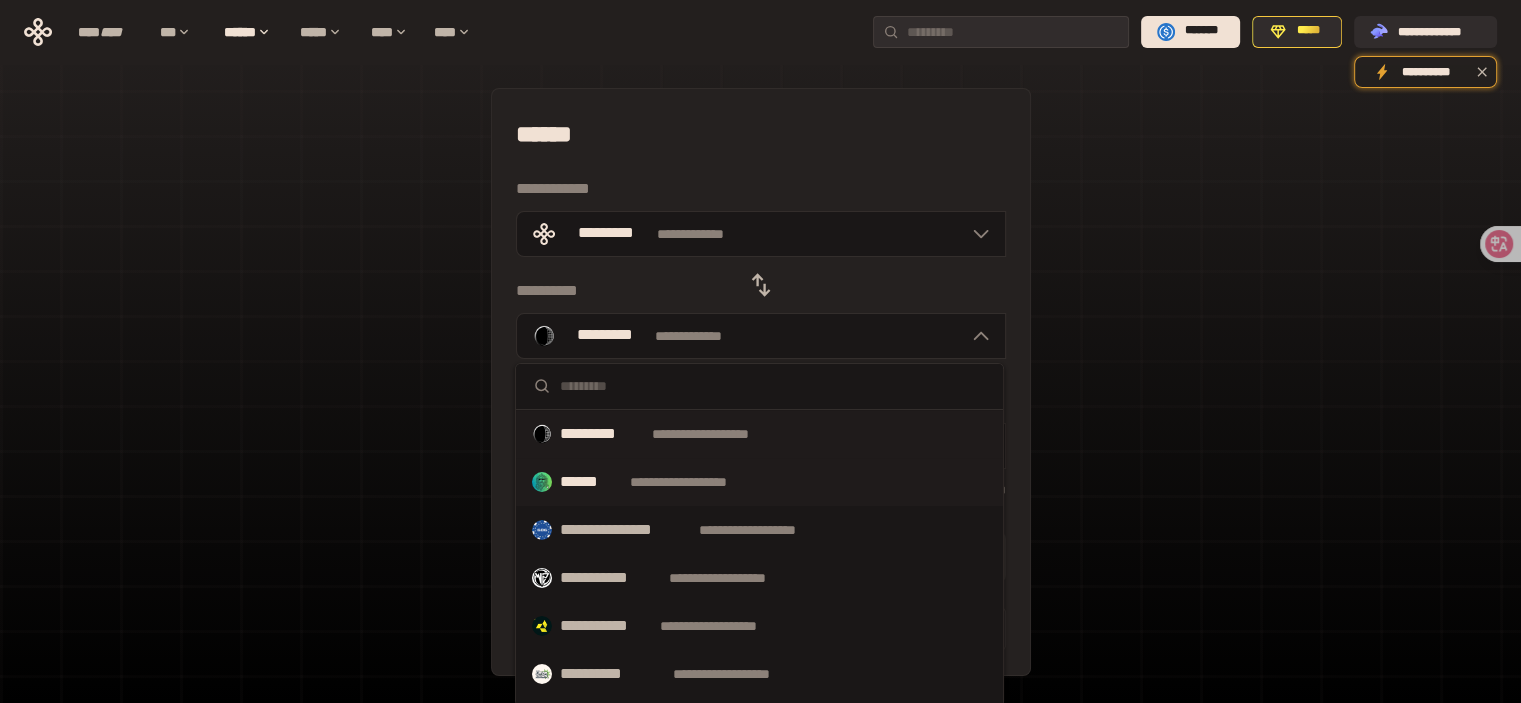 click on "**********" at bounding box center [697, 482] 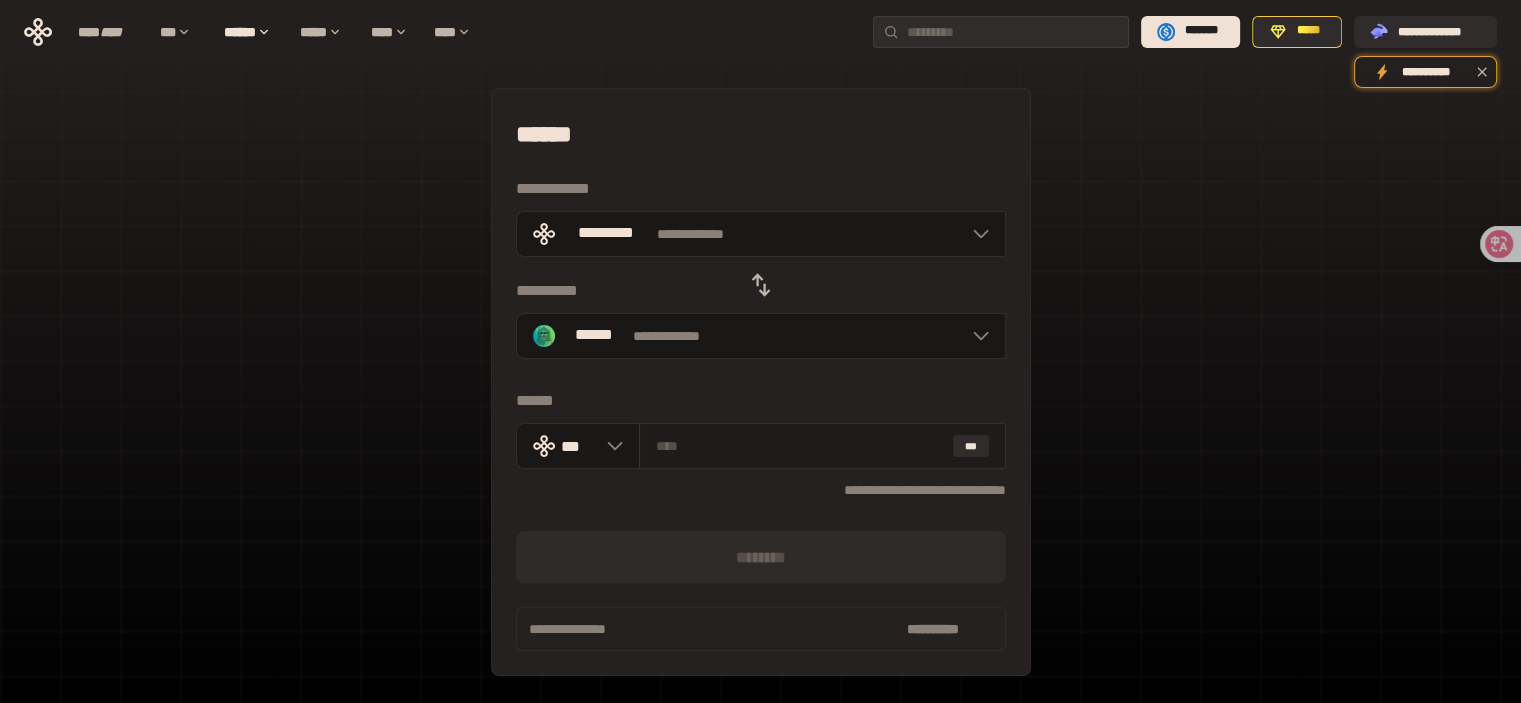 click at bounding box center (800, 446) 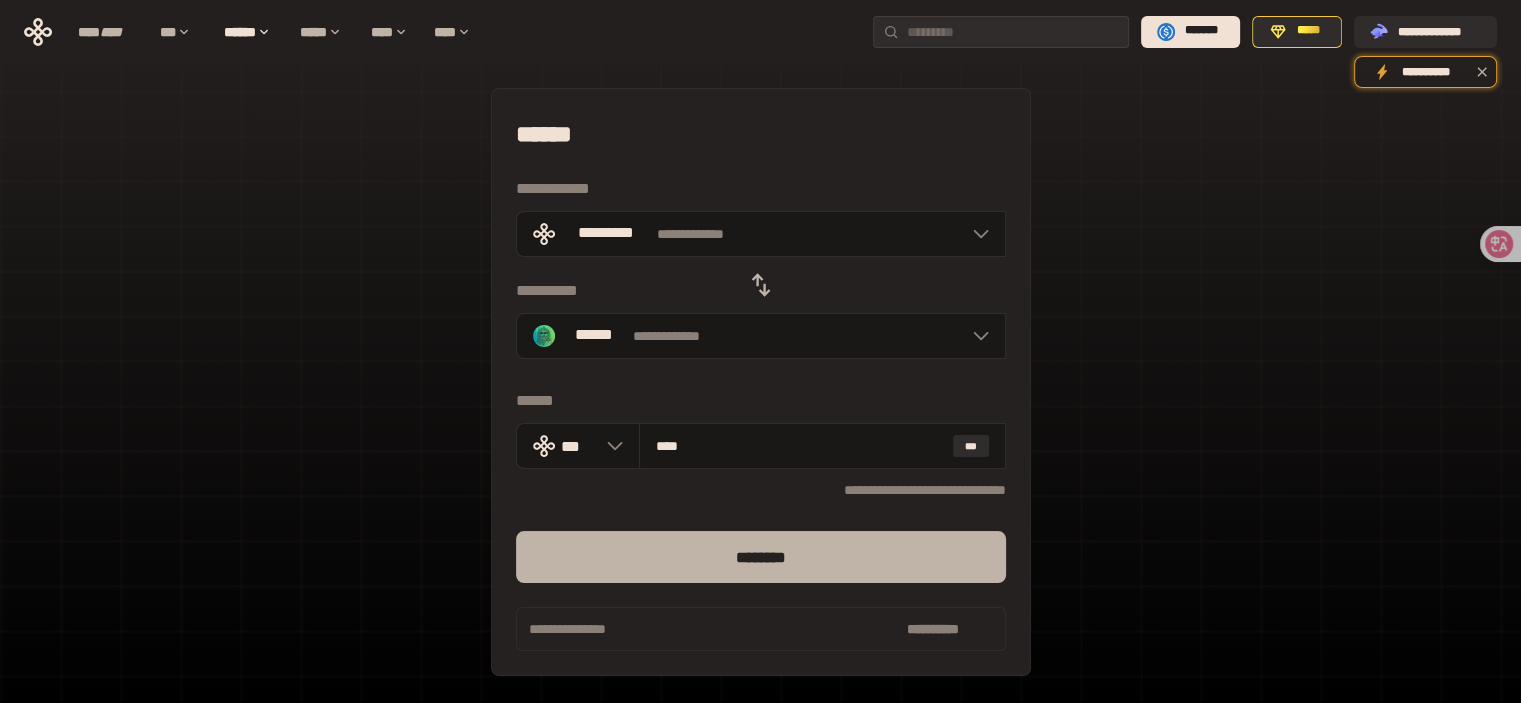 type on "****" 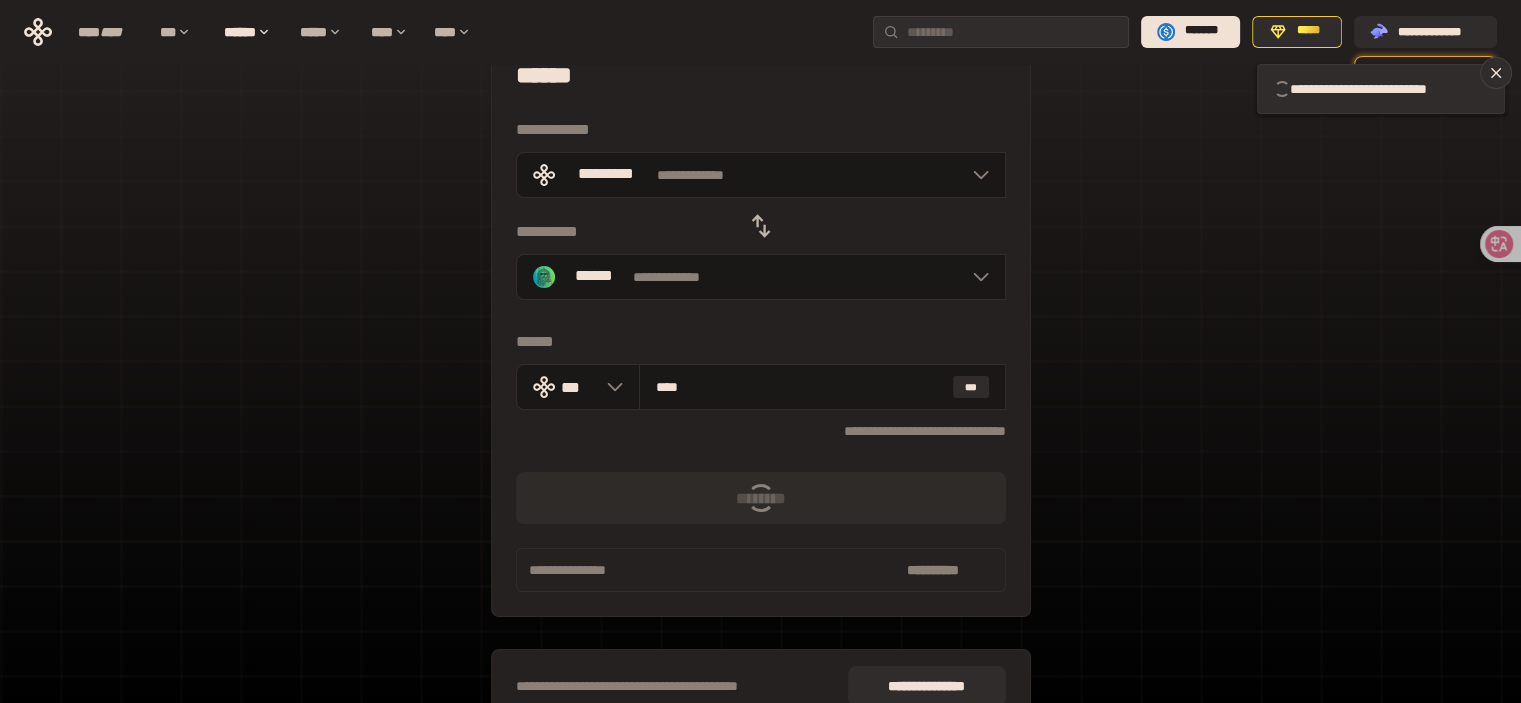 scroll, scrollTop: 0, scrollLeft: 0, axis: both 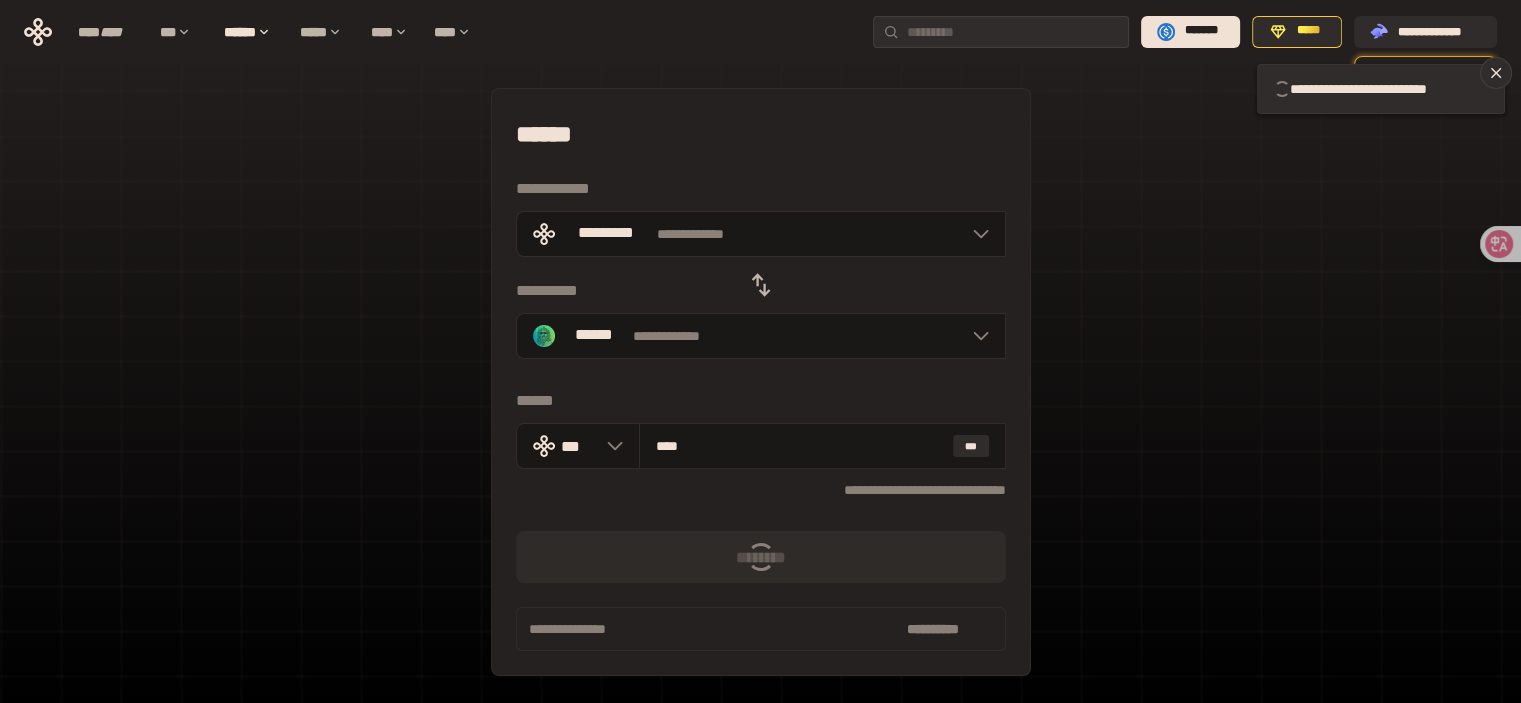 type 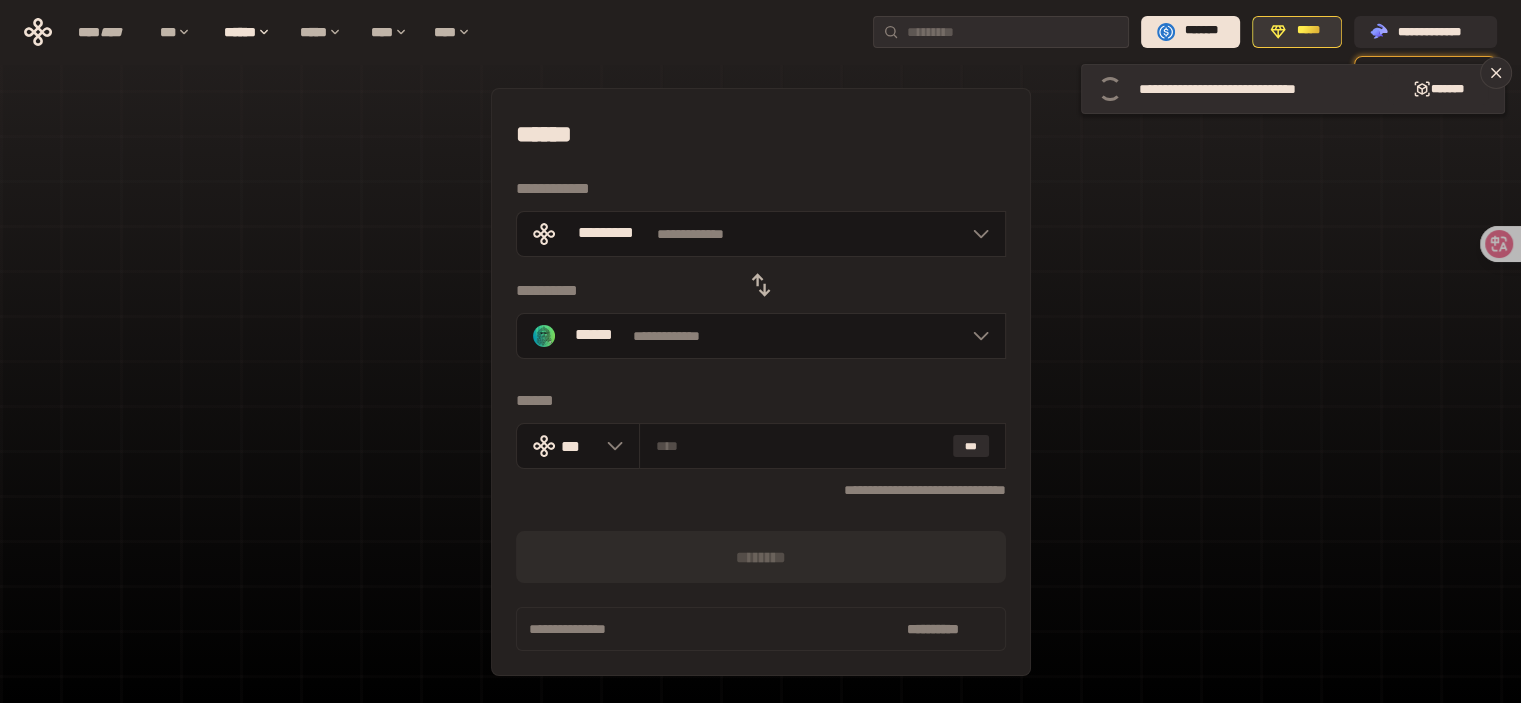 click on "*****" at bounding box center (1297, 32) 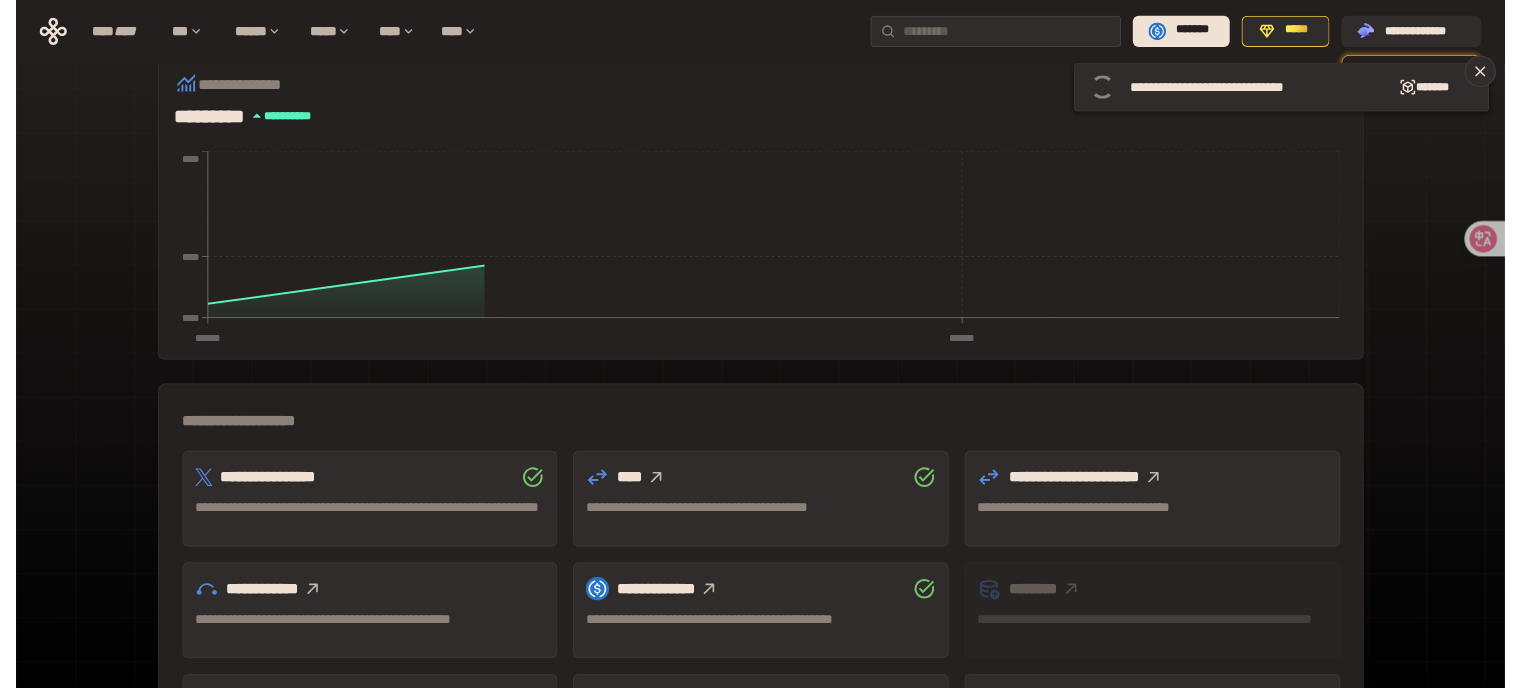 scroll, scrollTop: 581, scrollLeft: 0, axis: vertical 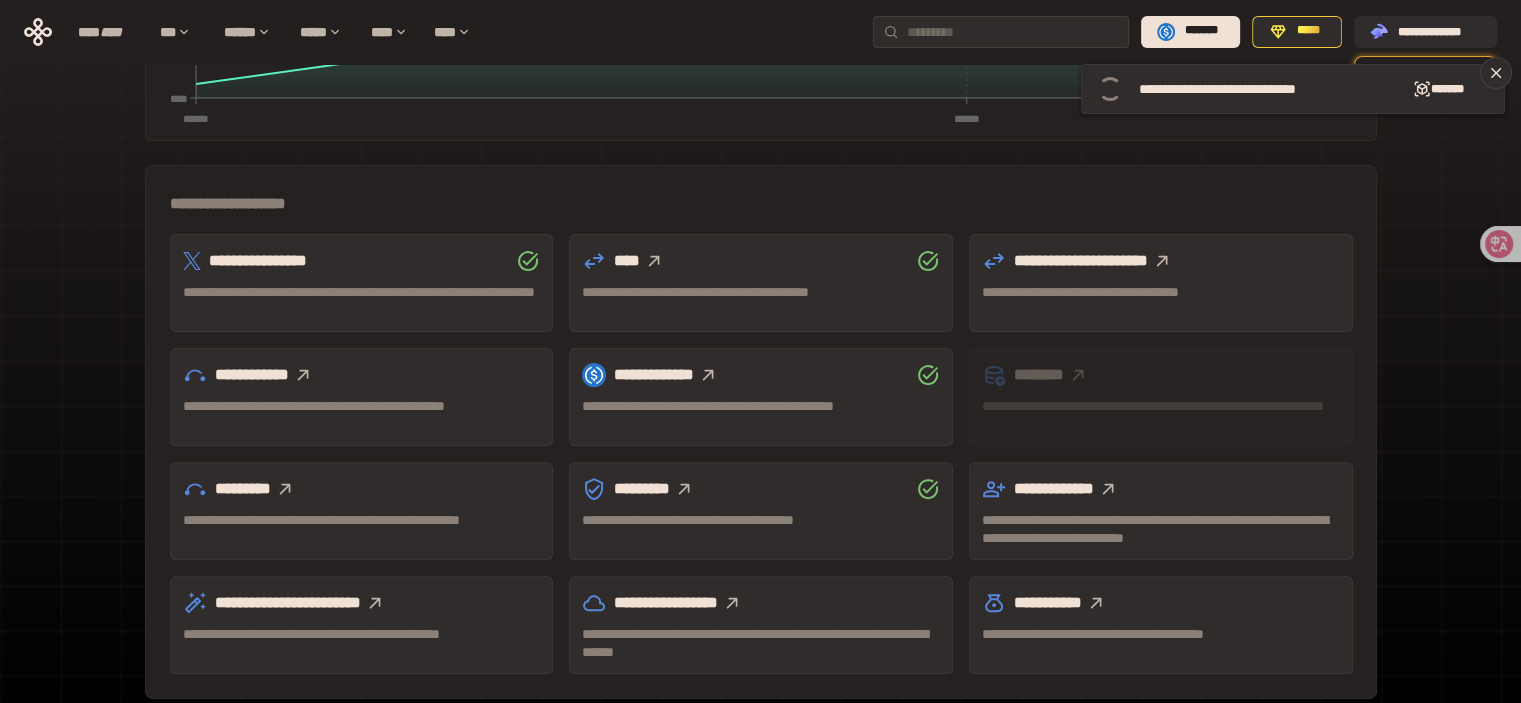 click 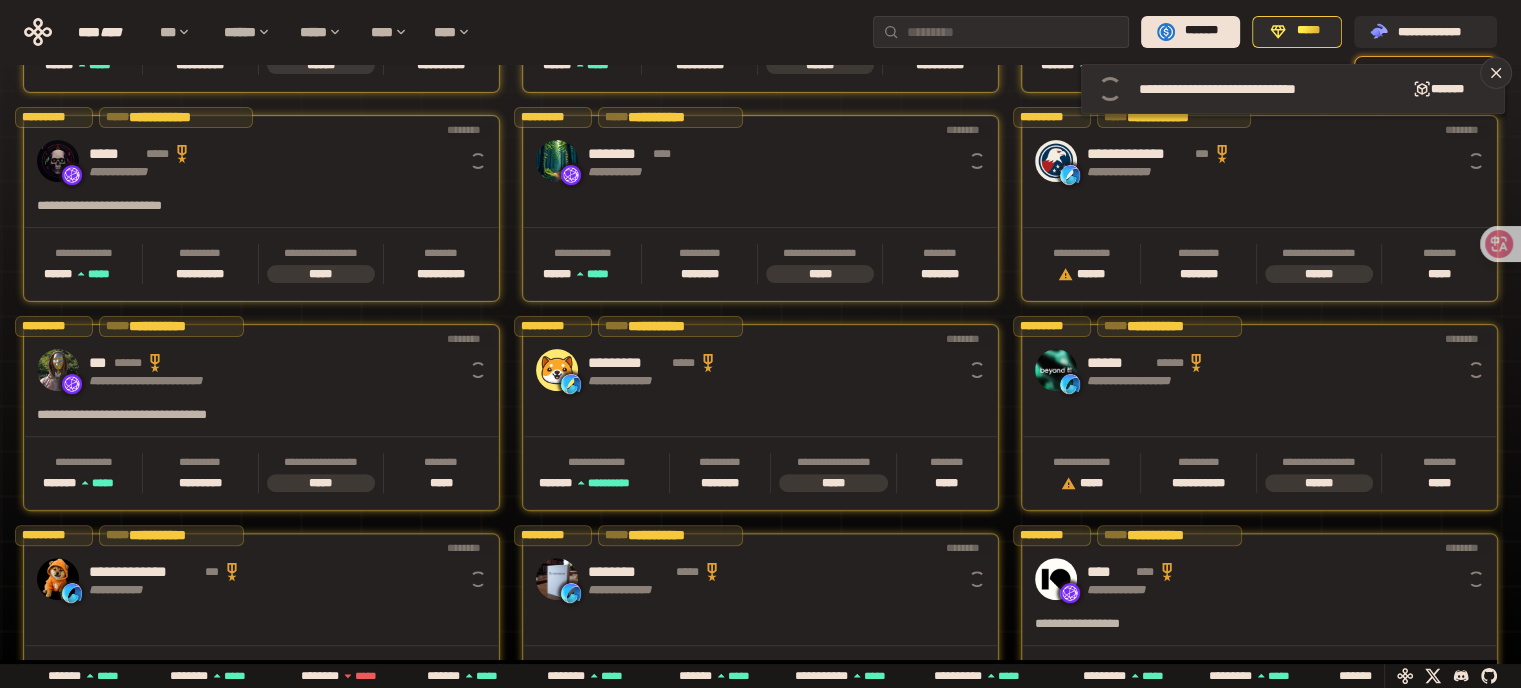 scroll, scrollTop: 0, scrollLeft: 16, axis: horizontal 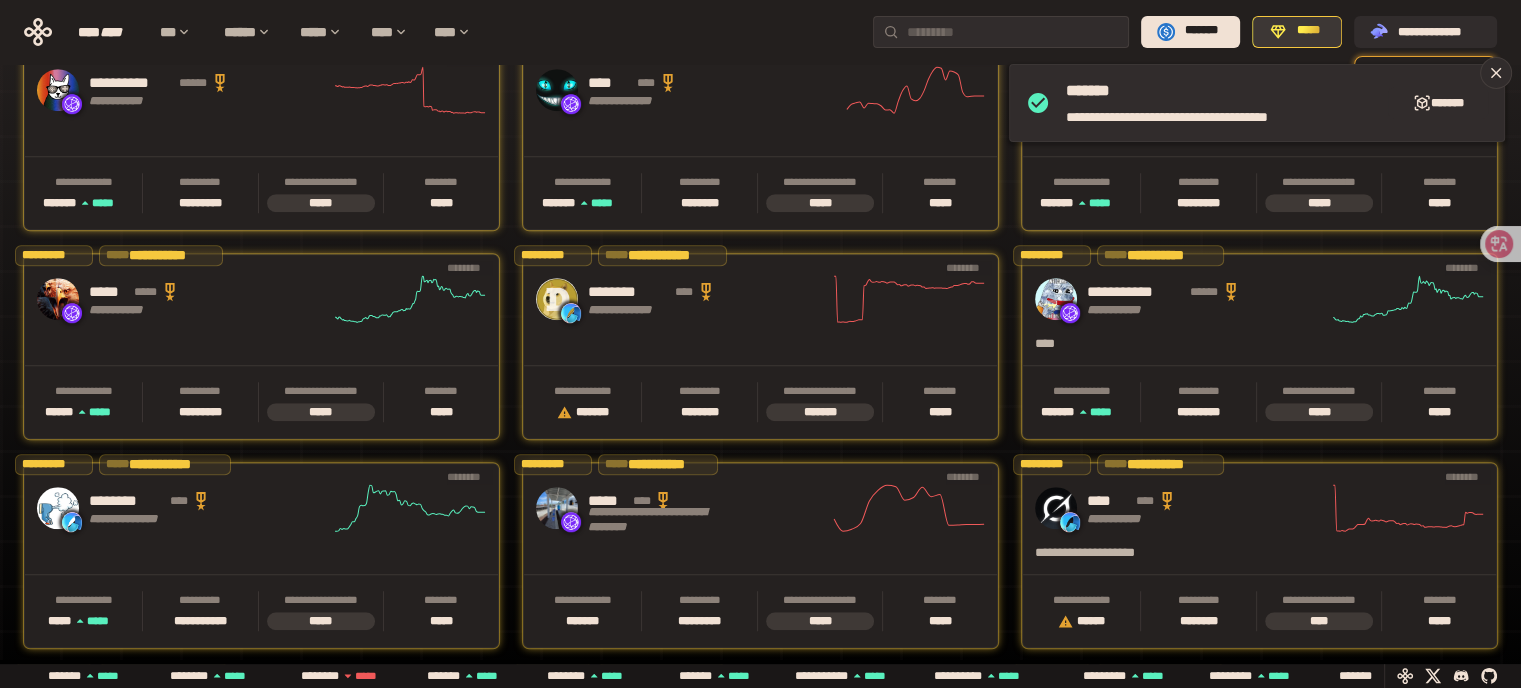 click 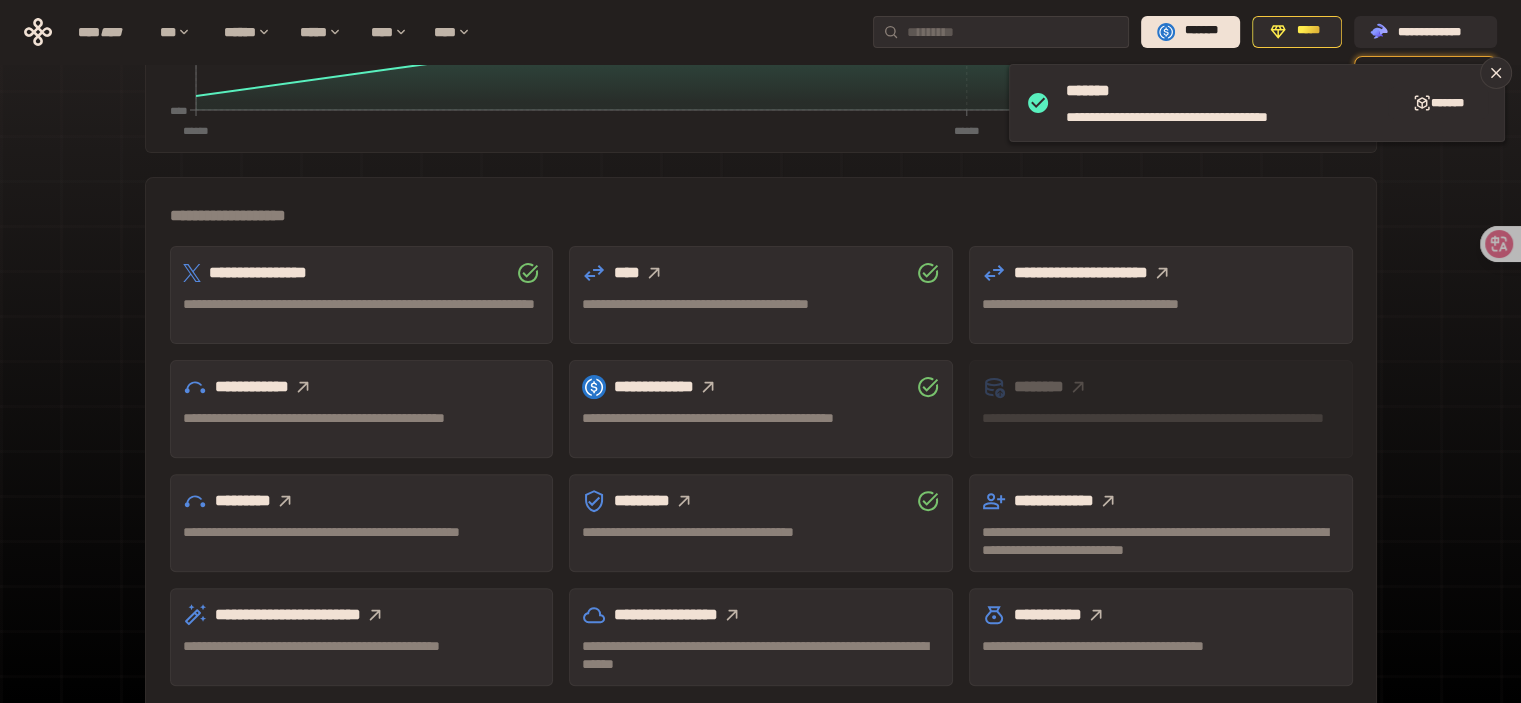 scroll, scrollTop: 581, scrollLeft: 0, axis: vertical 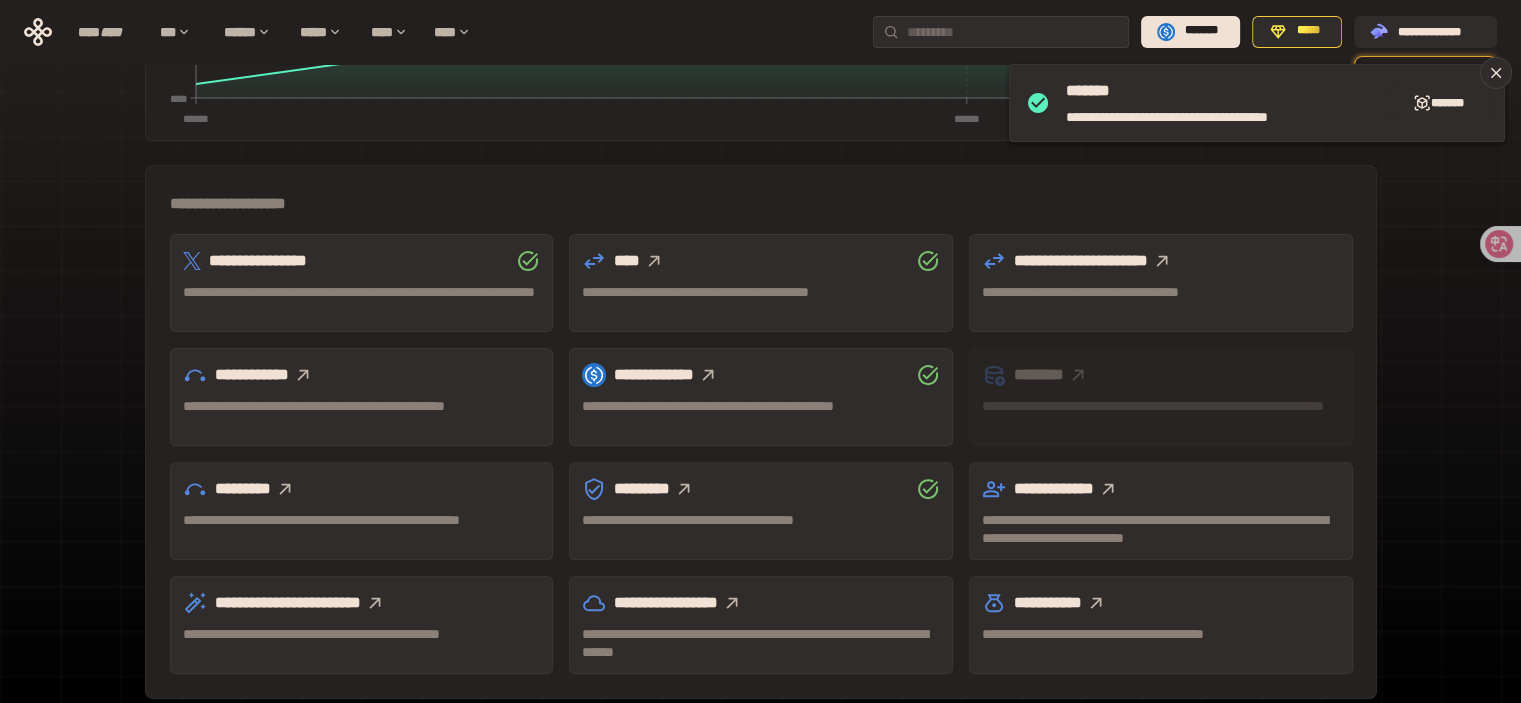 click 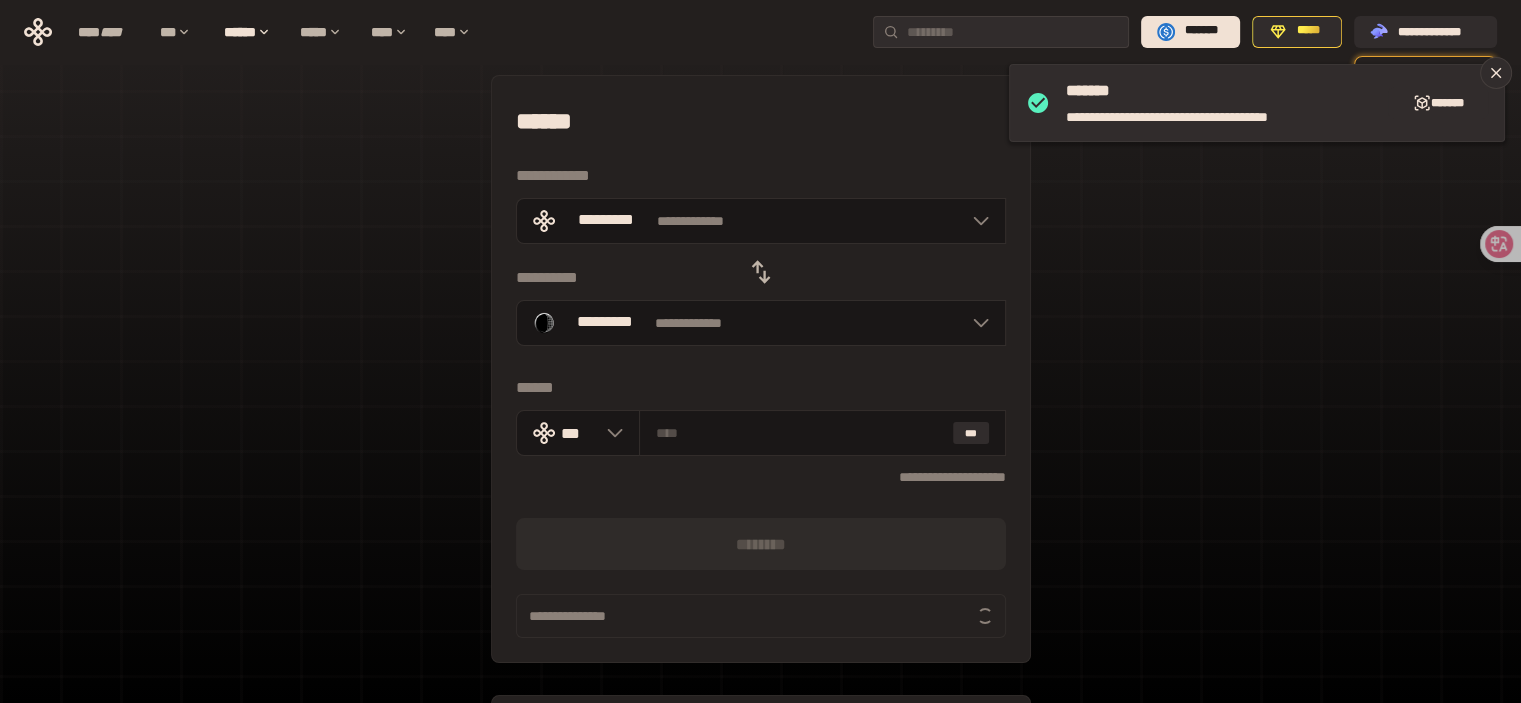 scroll, scrollTop: 0, scrollLeft: 0, axis: both 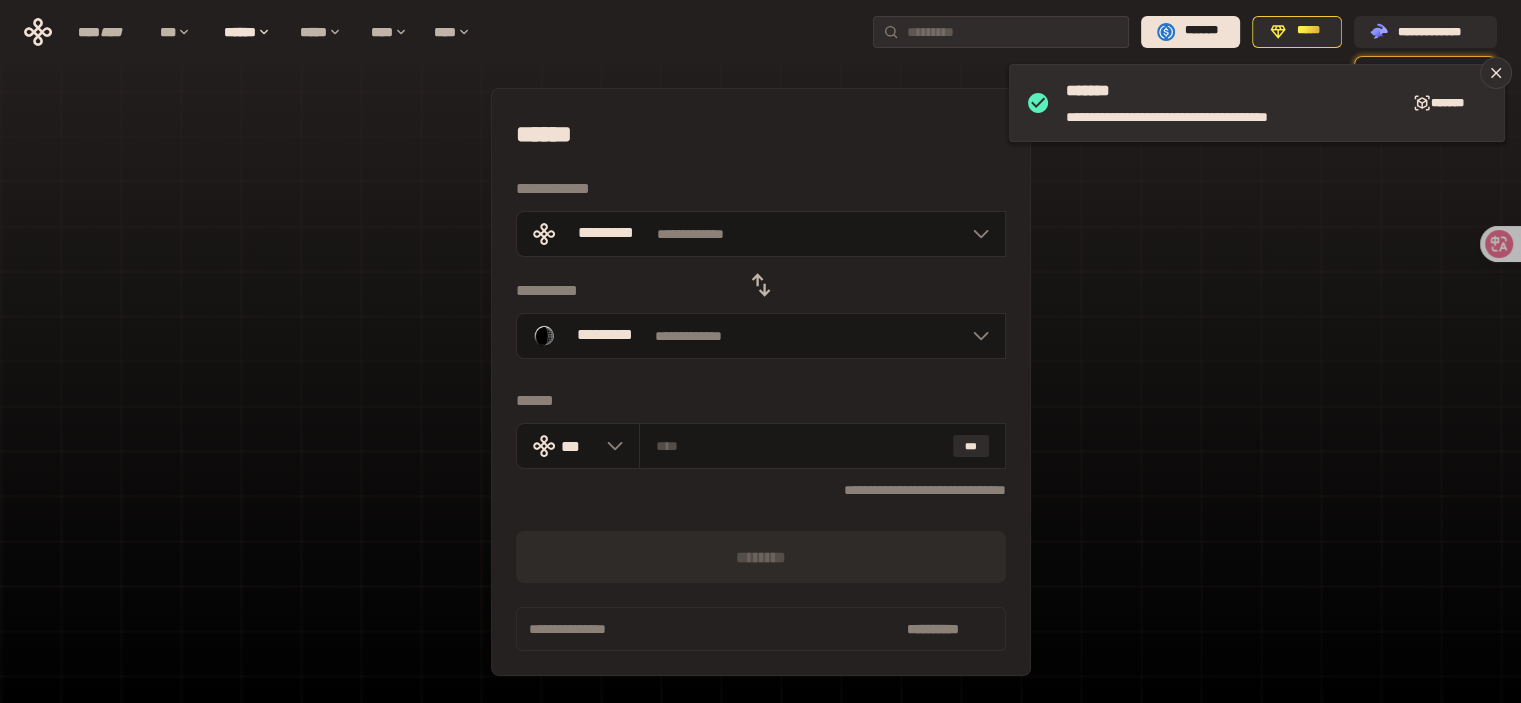 click at bounding box center (761, 285) 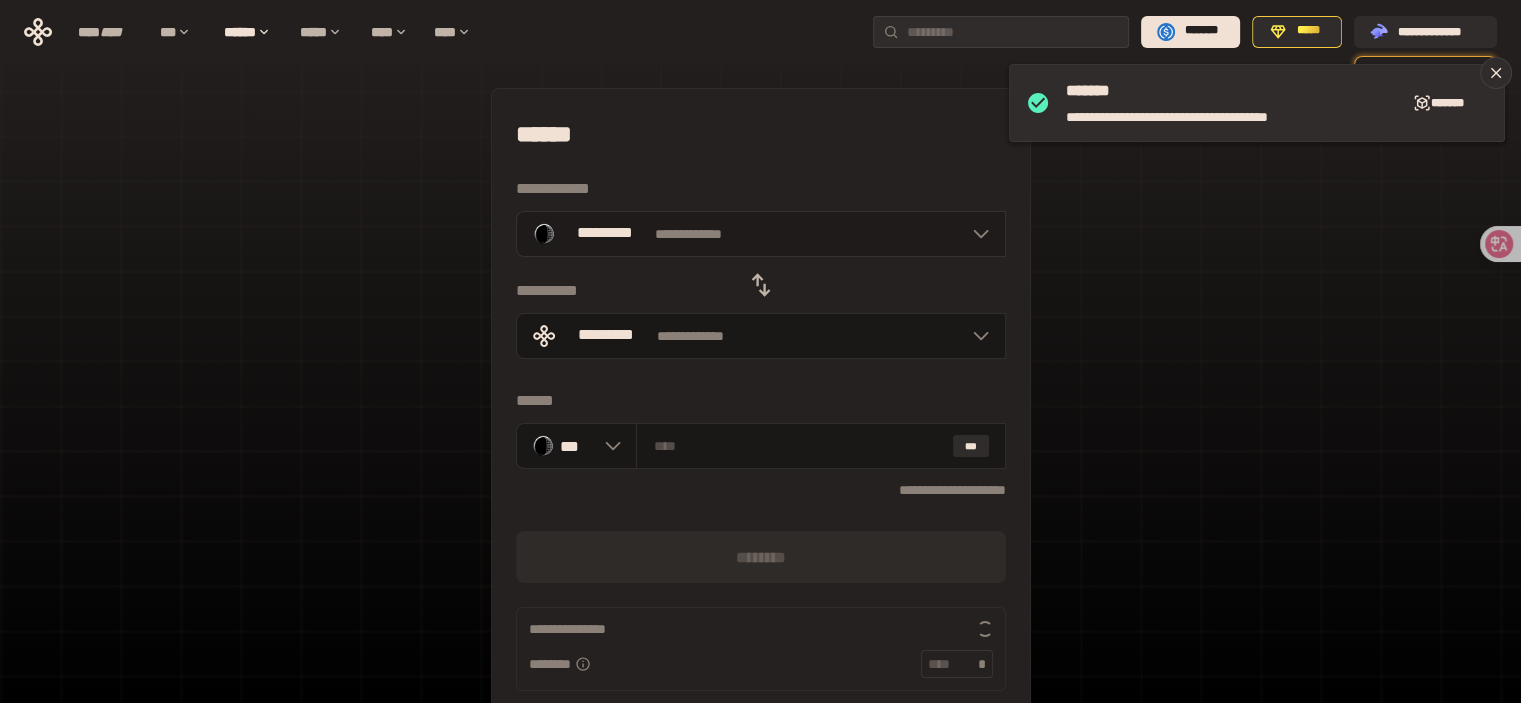 click on "*********" at bounding box center (605, 233) 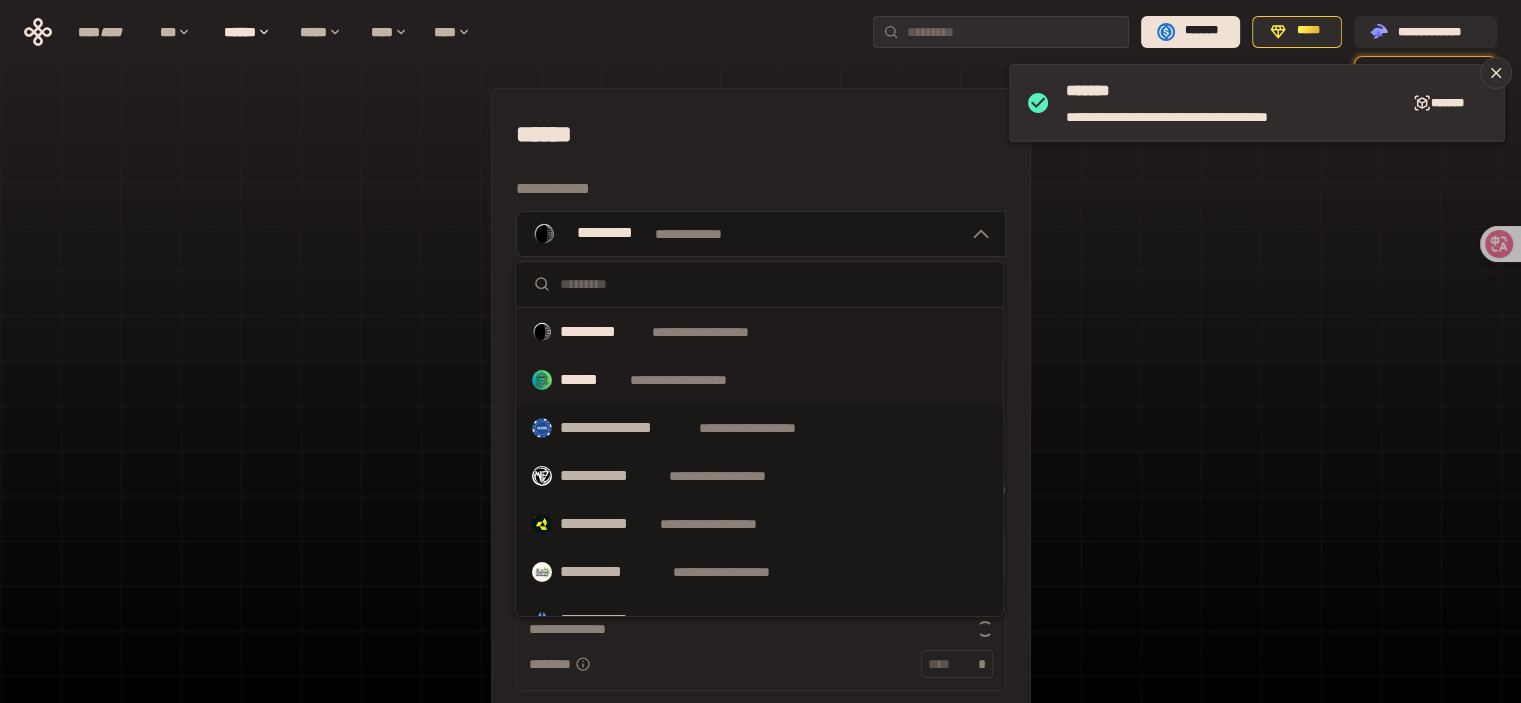 click on "**********" at bounding box center (759, 380) 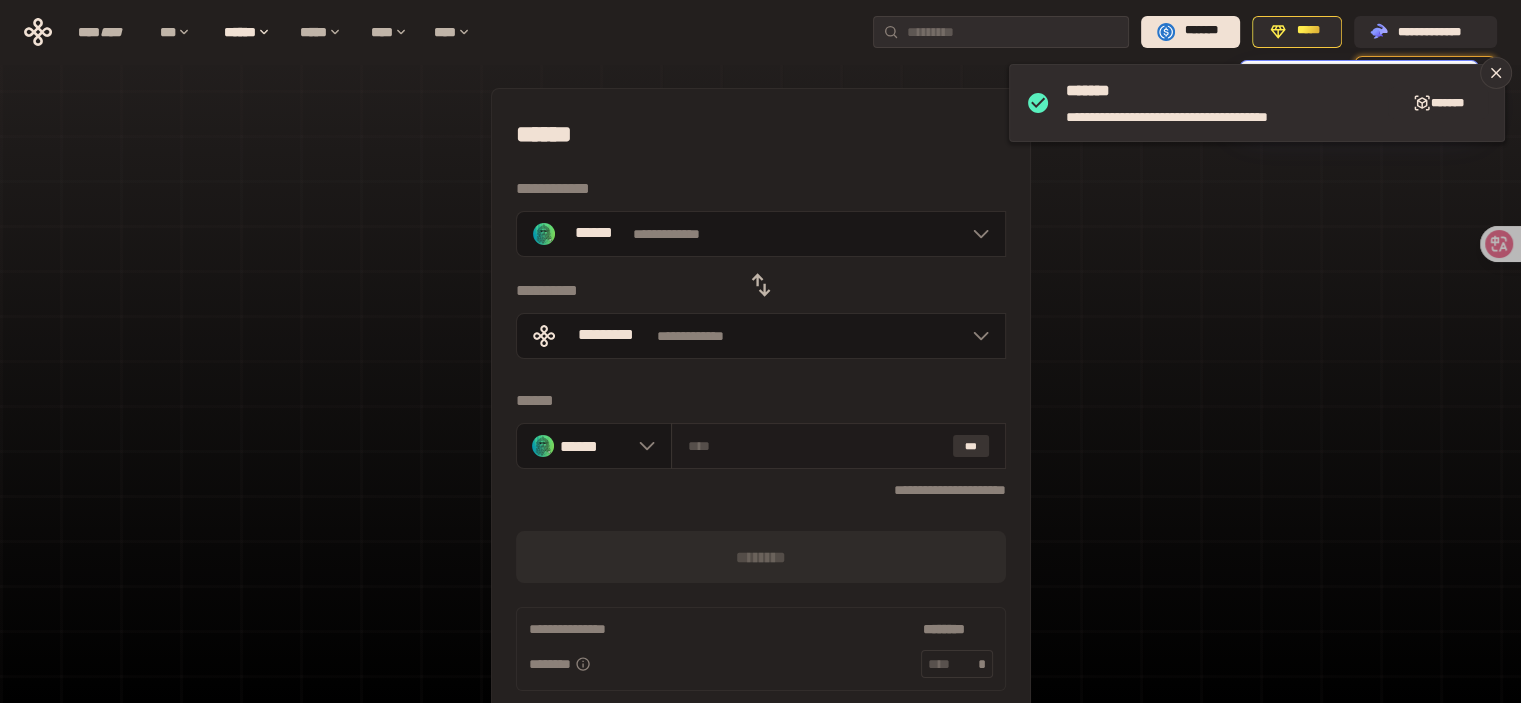 click on "***" at bounding box center (971, 446) 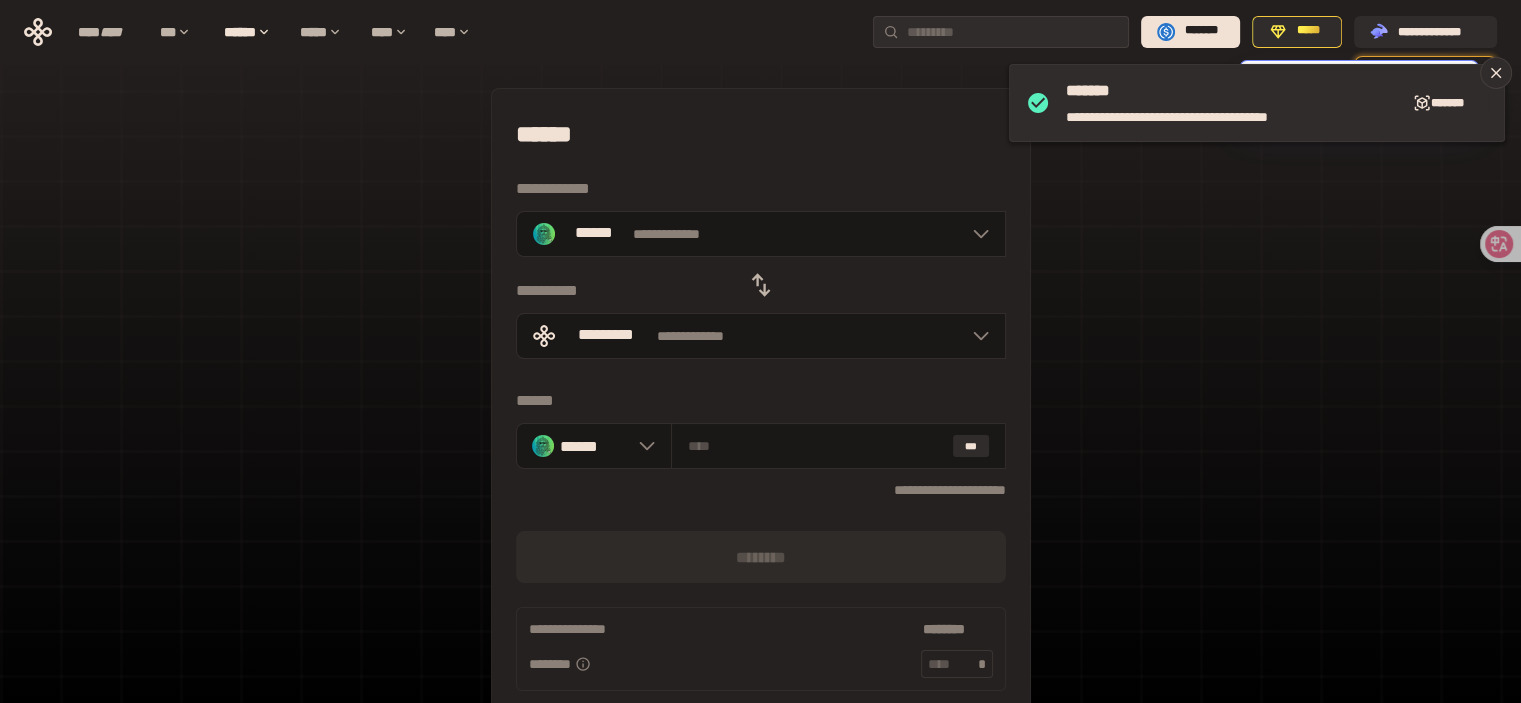 scroll, scrollTop: 200, scrollLeft: 0, axis: vertical 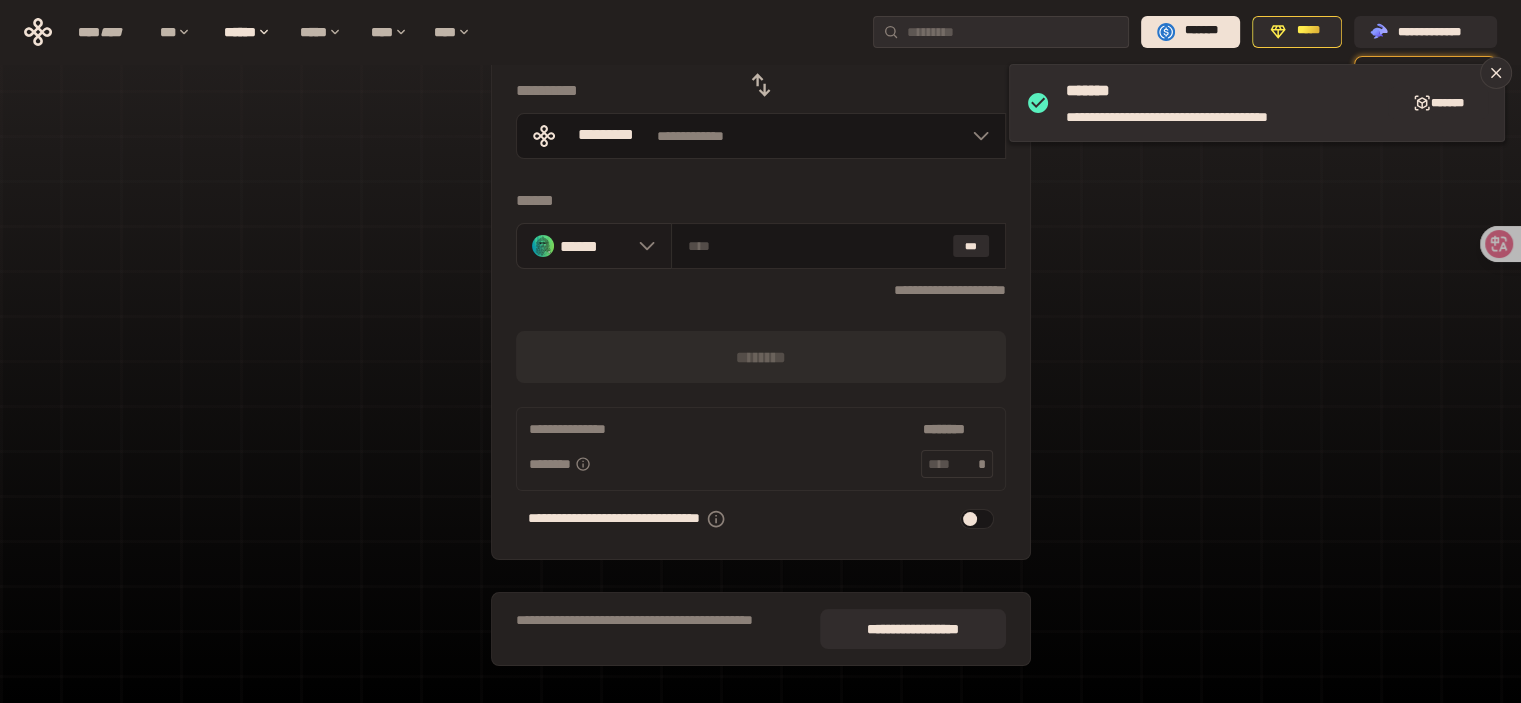 click on "******" at bounding box center [594, 245] 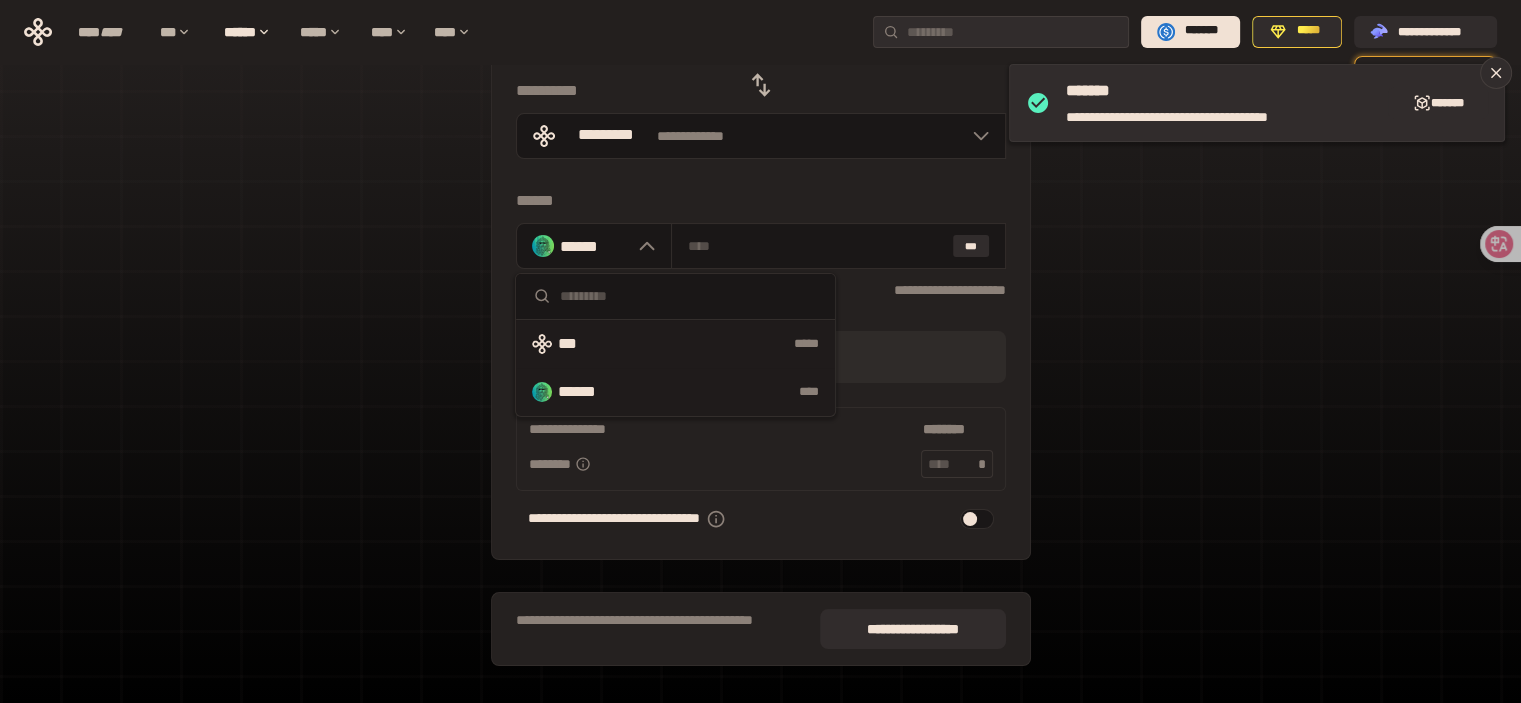 click on "*** *****" at bounding box center (675, 344) 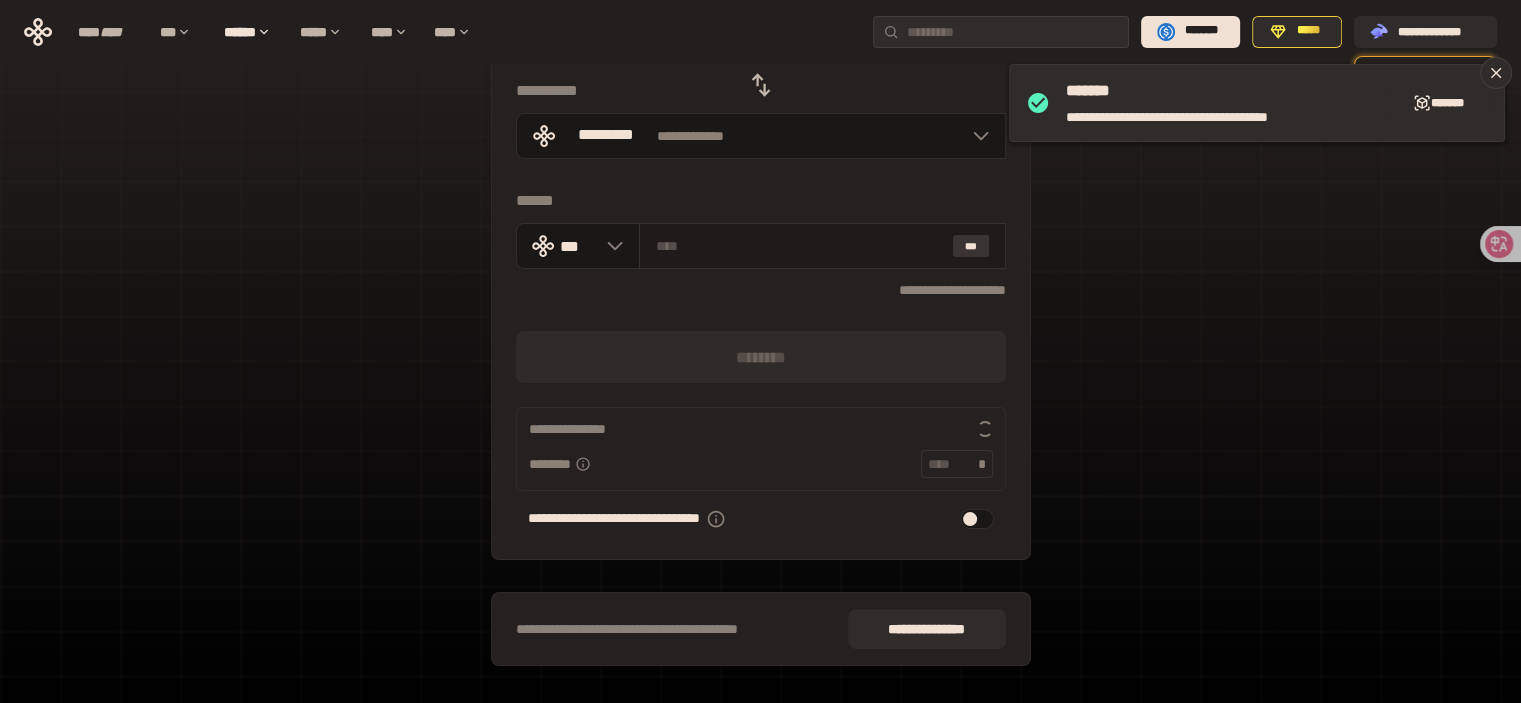 click on "***" at bounding box center (971, 246) 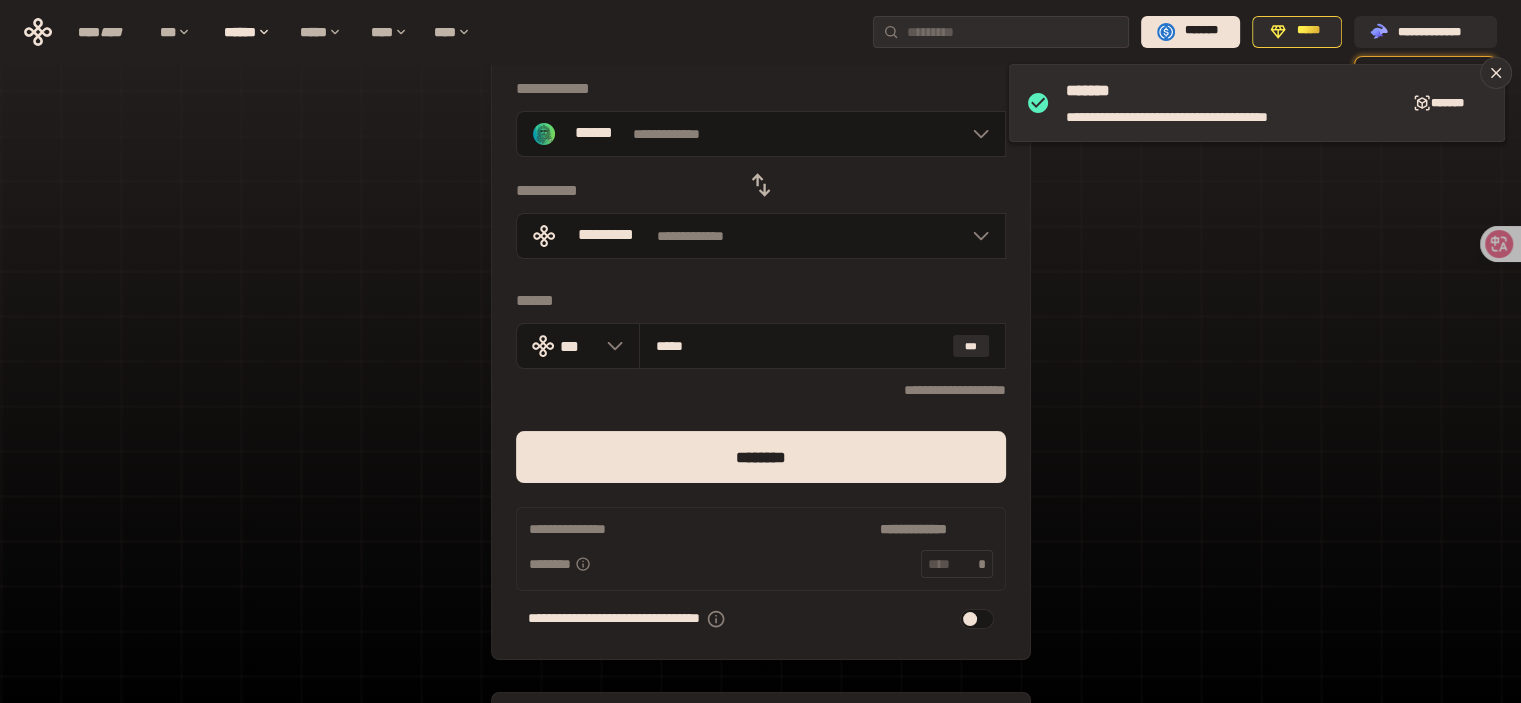 scroll, scrollTop: 0, scrollLeft: 0, axis: both 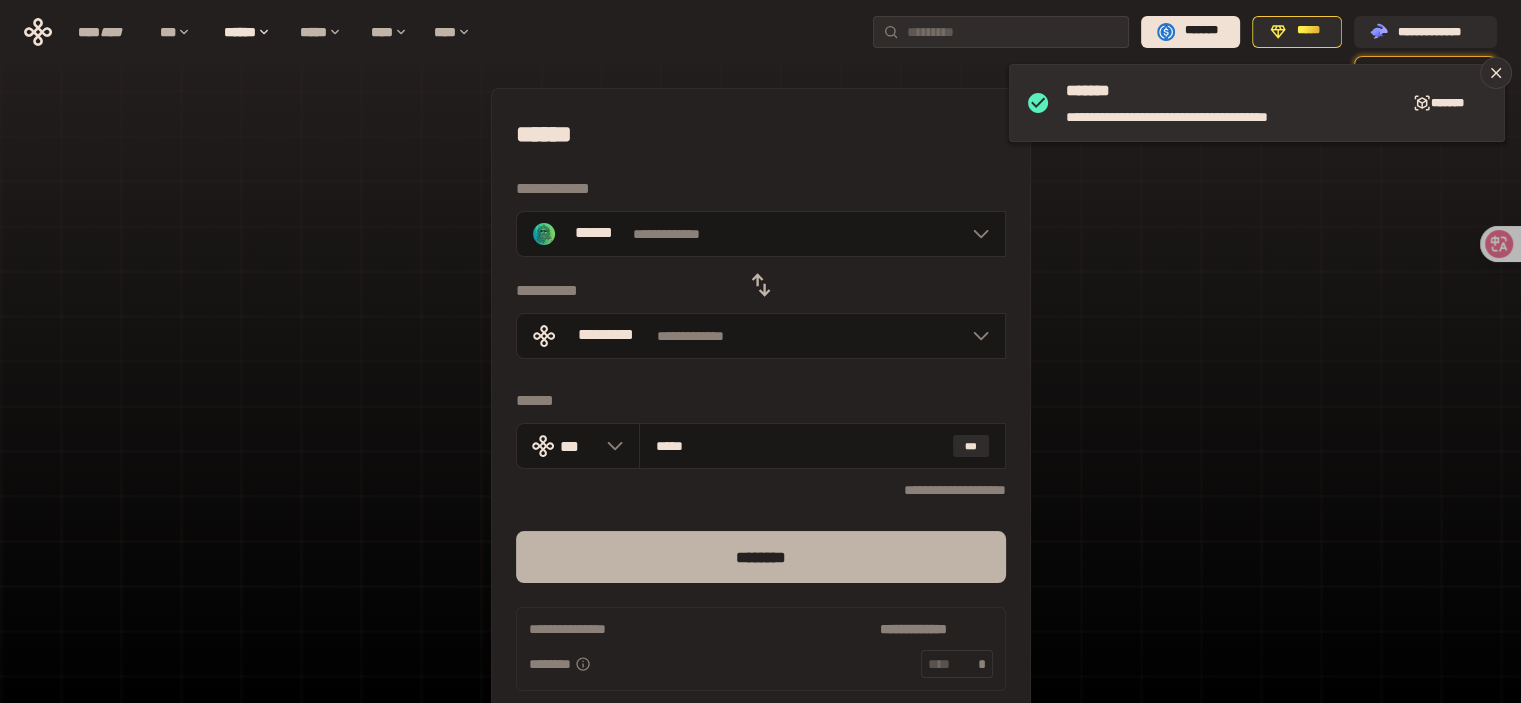 click on "********" at bounding box center (761, 557) 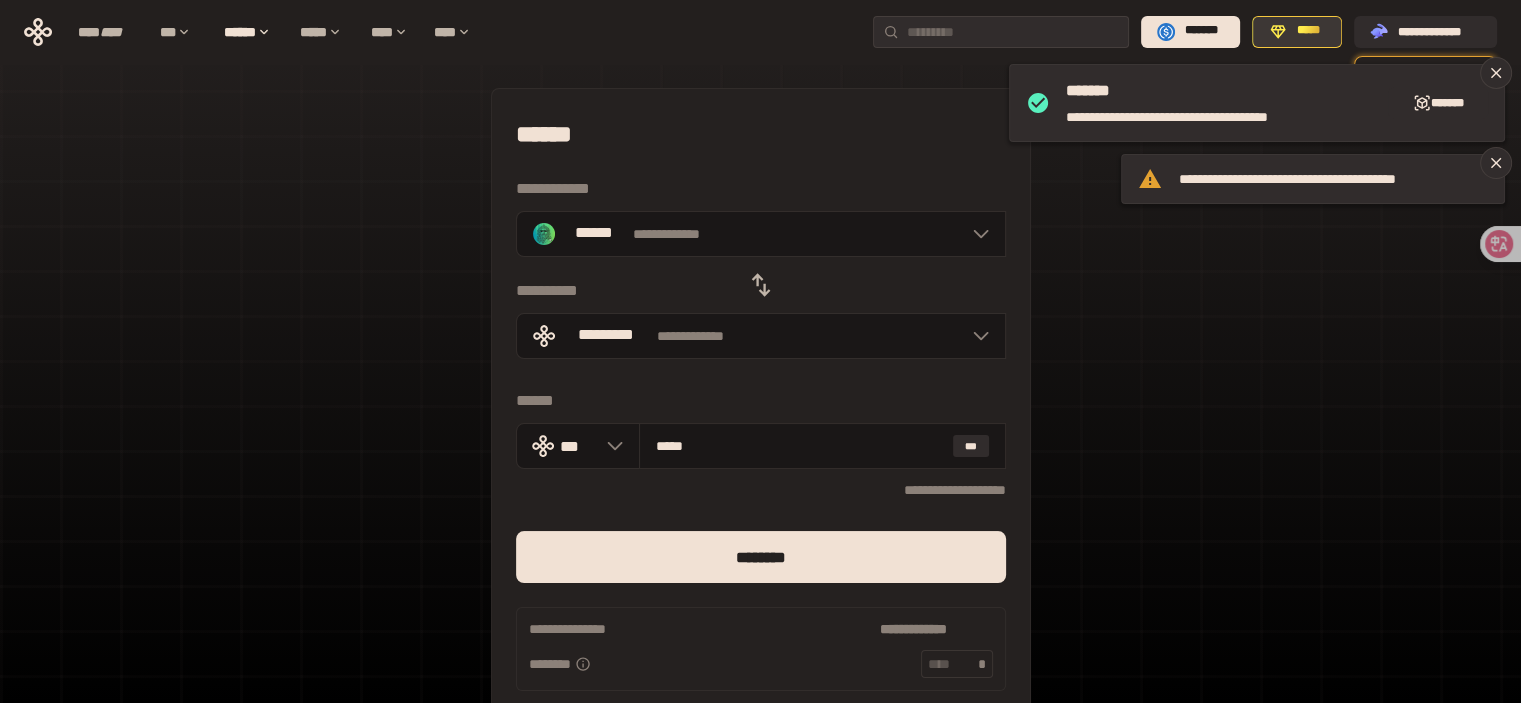 click 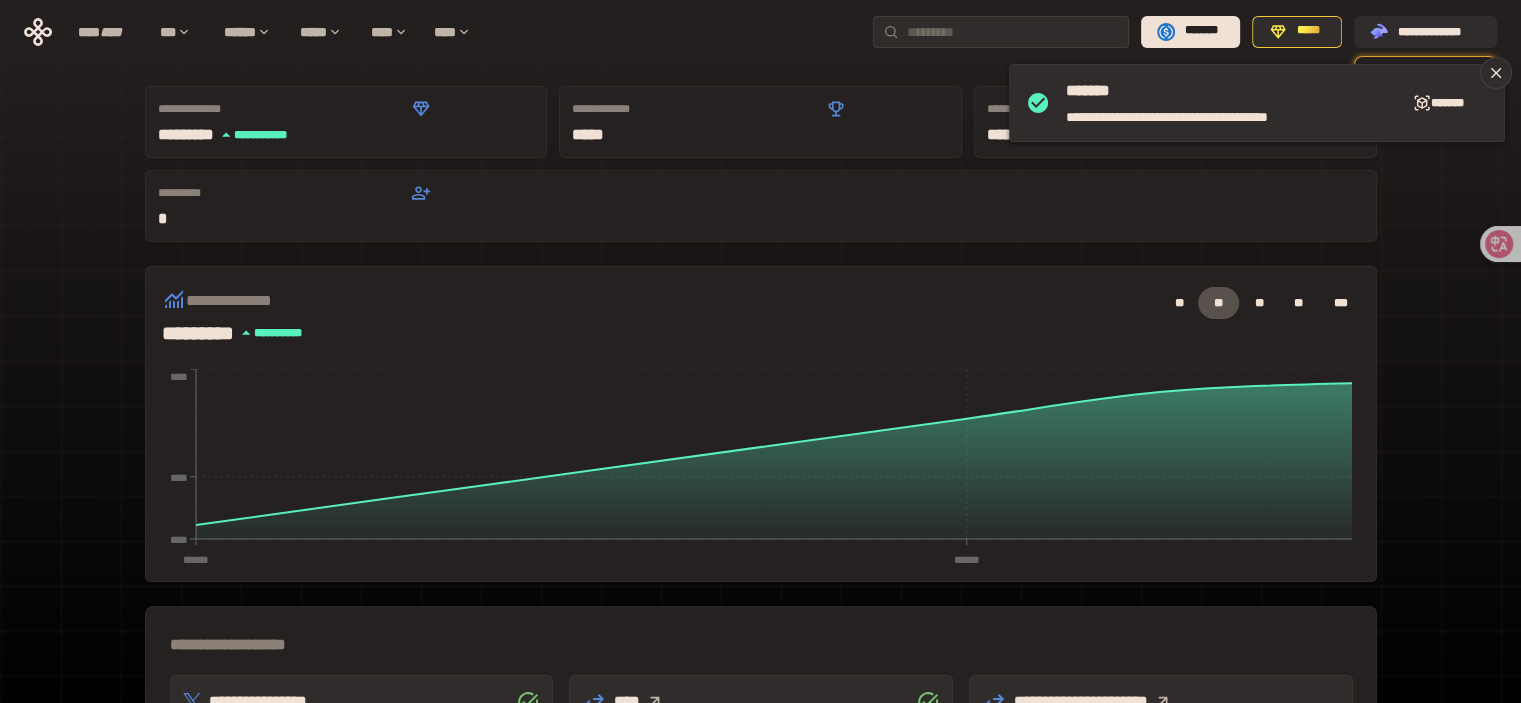 scroll, scrollTop: 0, scrollLeft: 0, axis: both 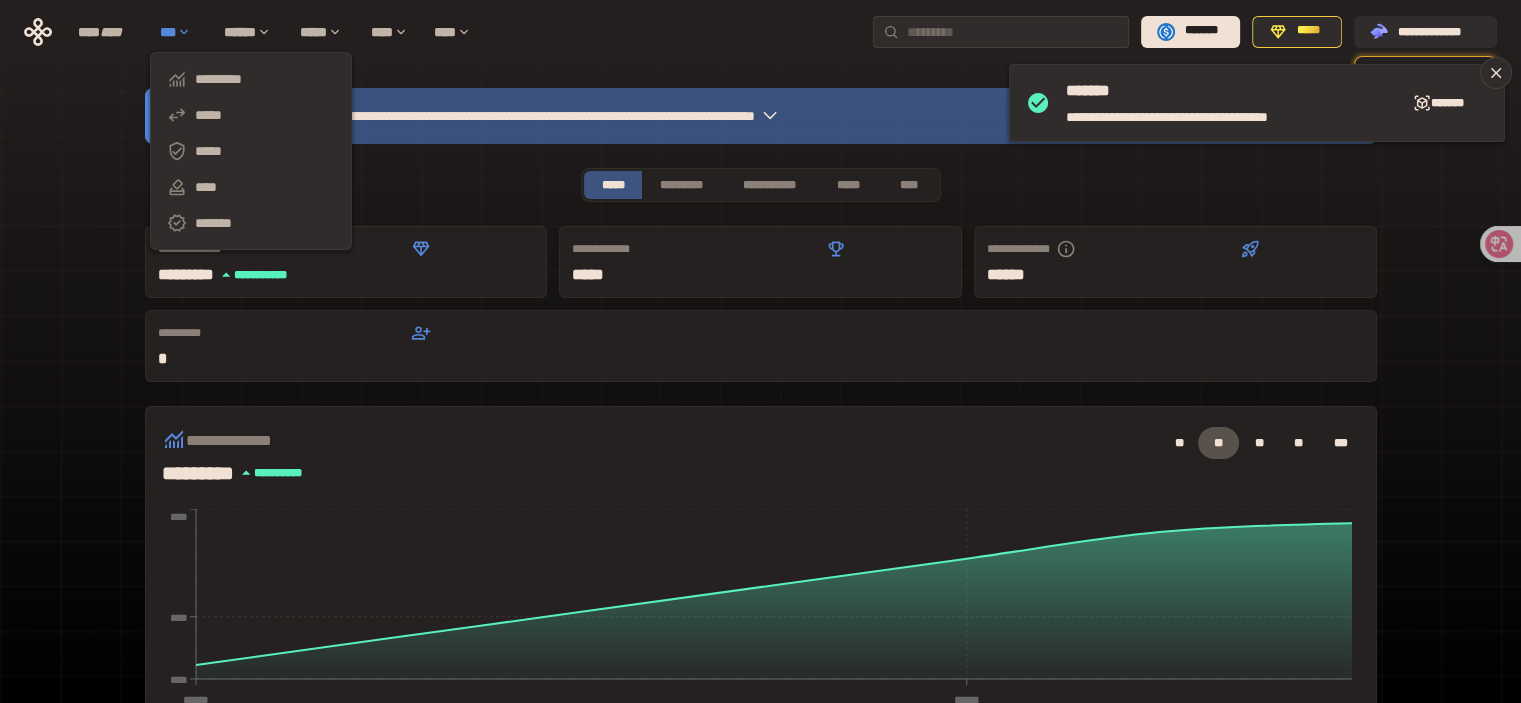 click on "***" at bounding box center [182, 32] 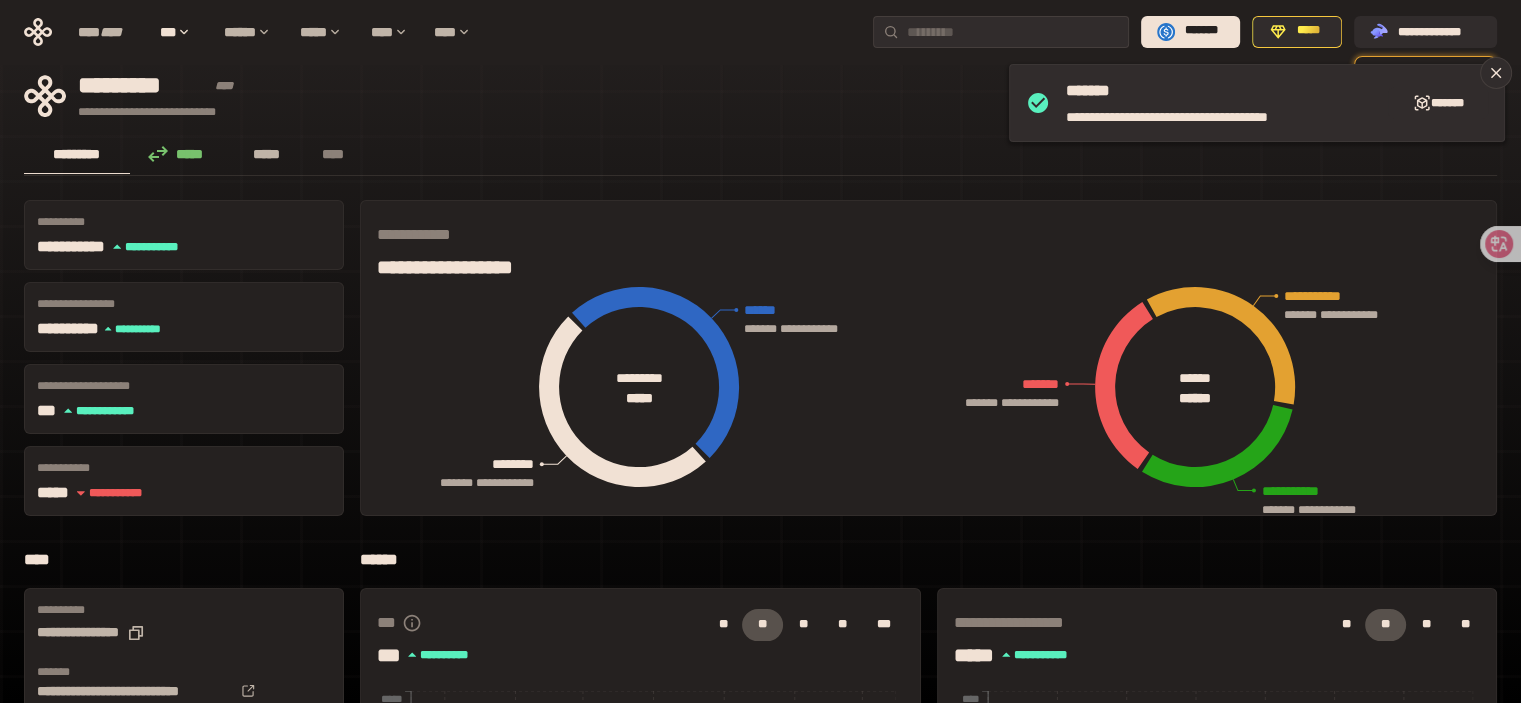 click on "*****" at bounding box center (267, 154) 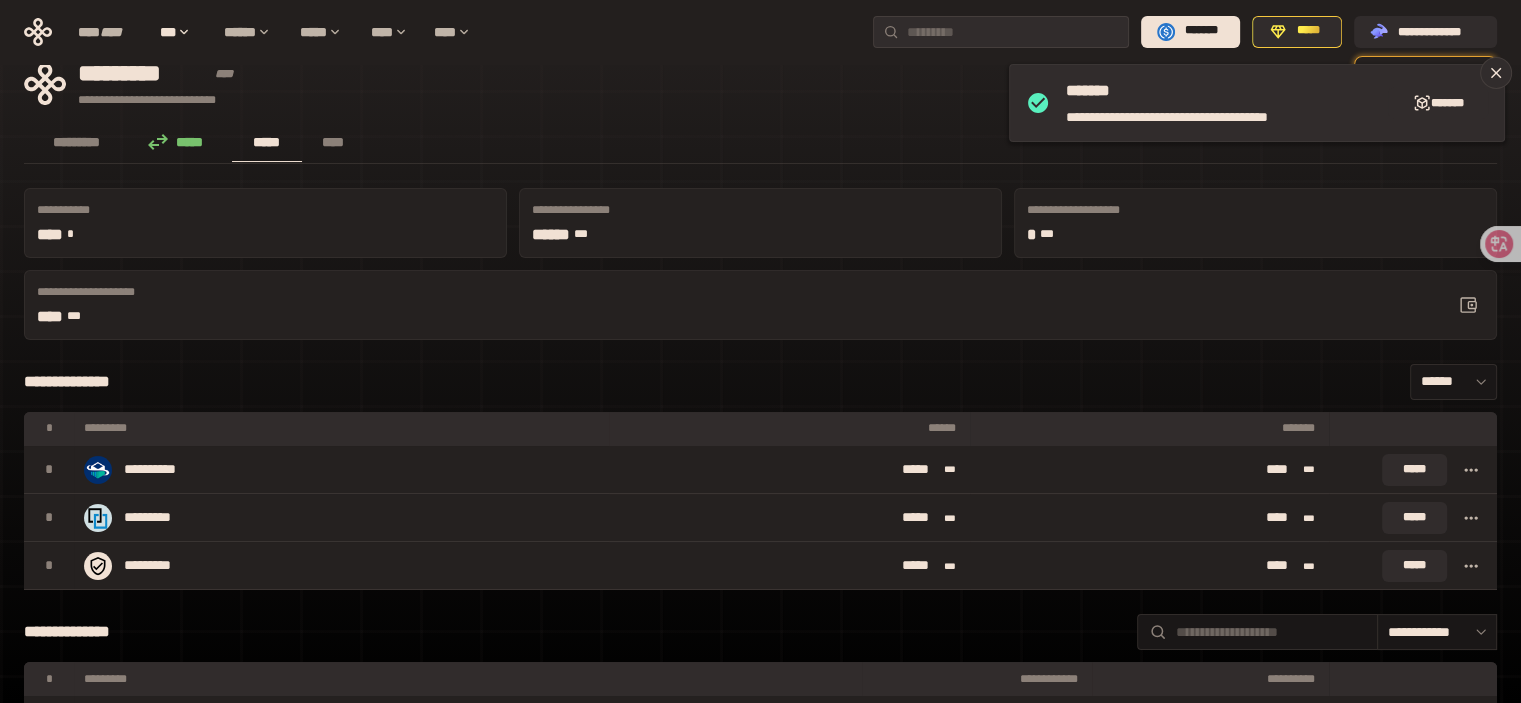 scroll, scrollTop: 0, scrollLeft: 0, axis: both 